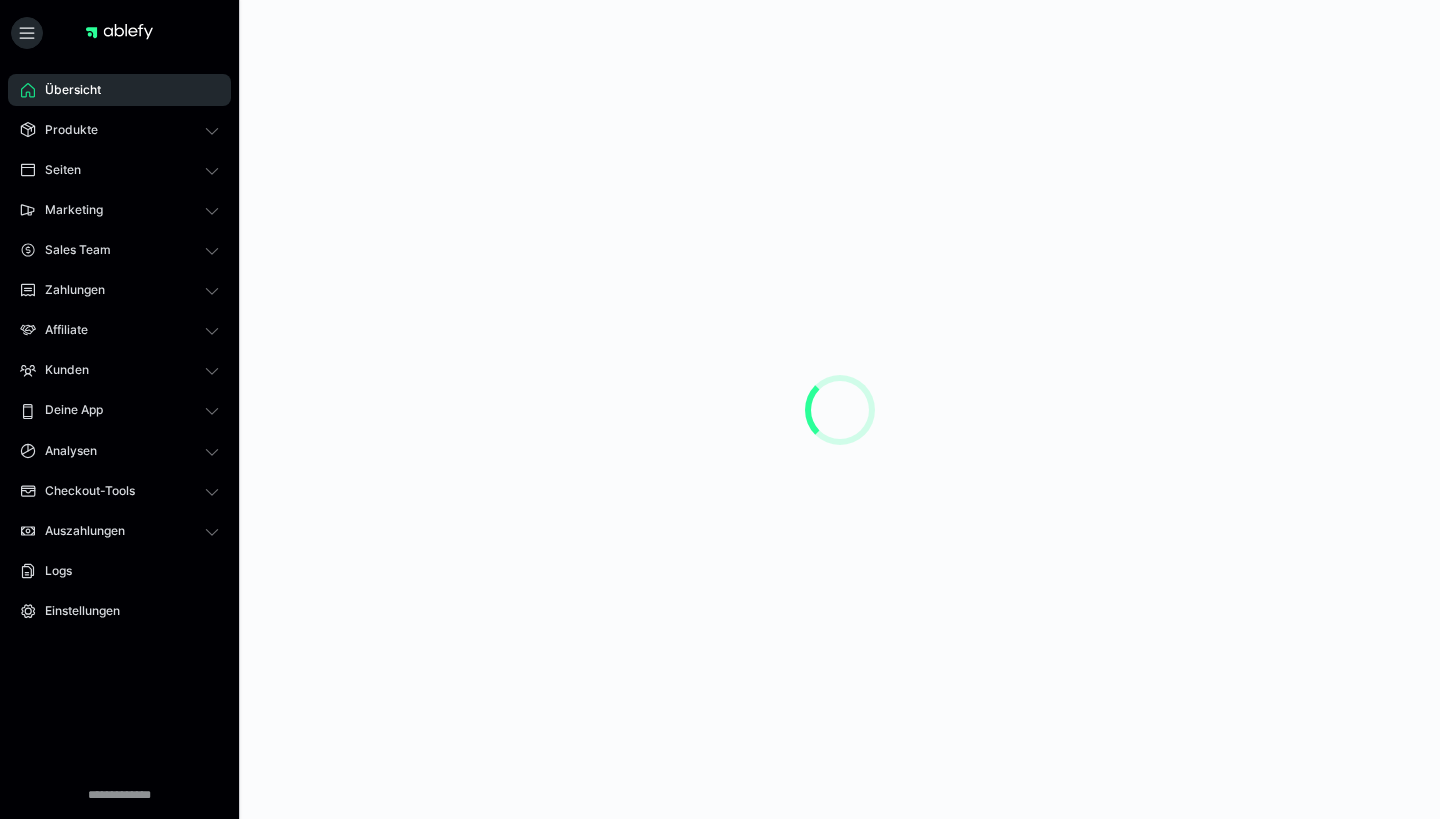 scroll, scrollTop: 0, scrollLeft: 0, axis: both 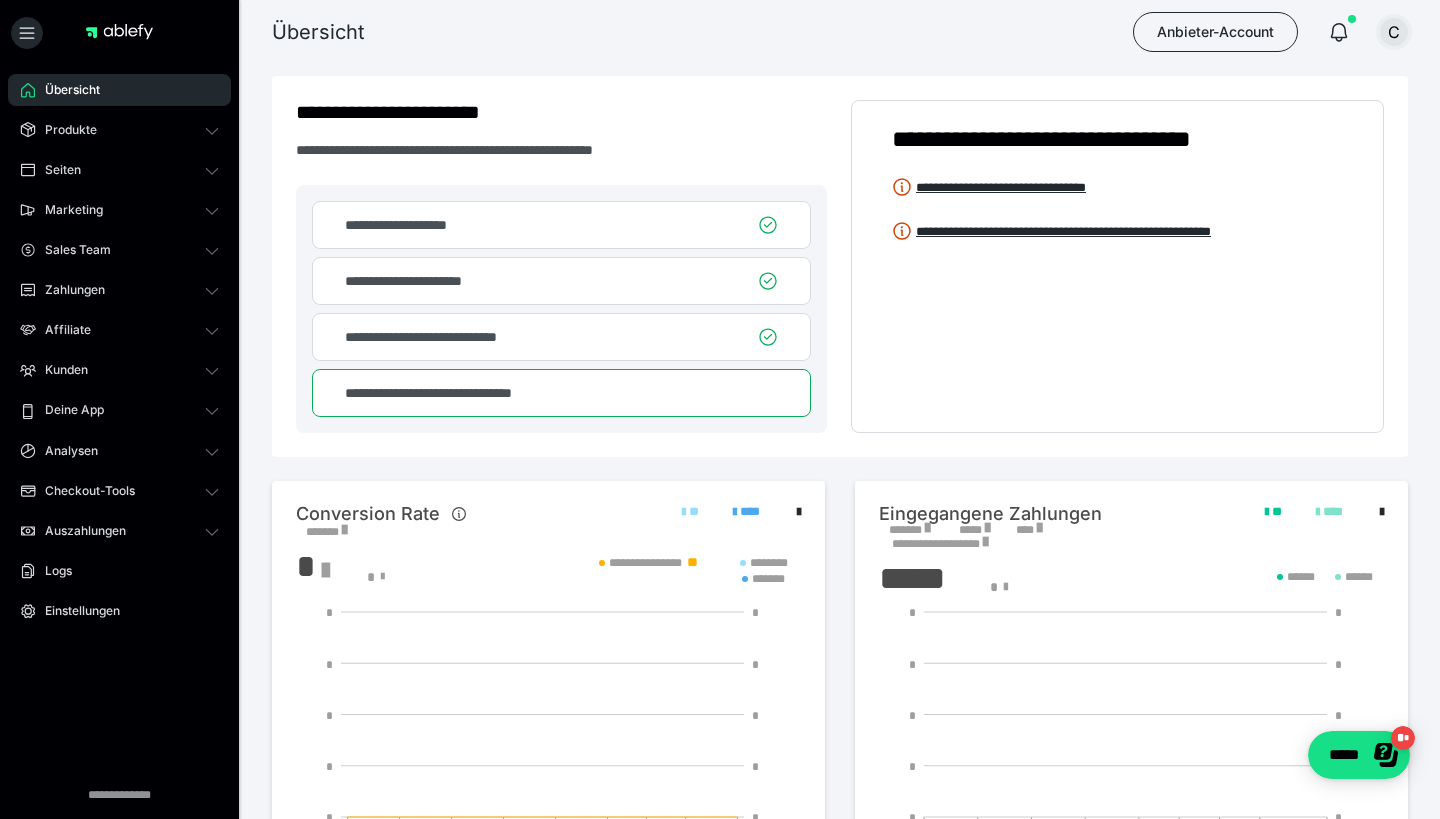 click on "C" at bounding box center (1394, 32) 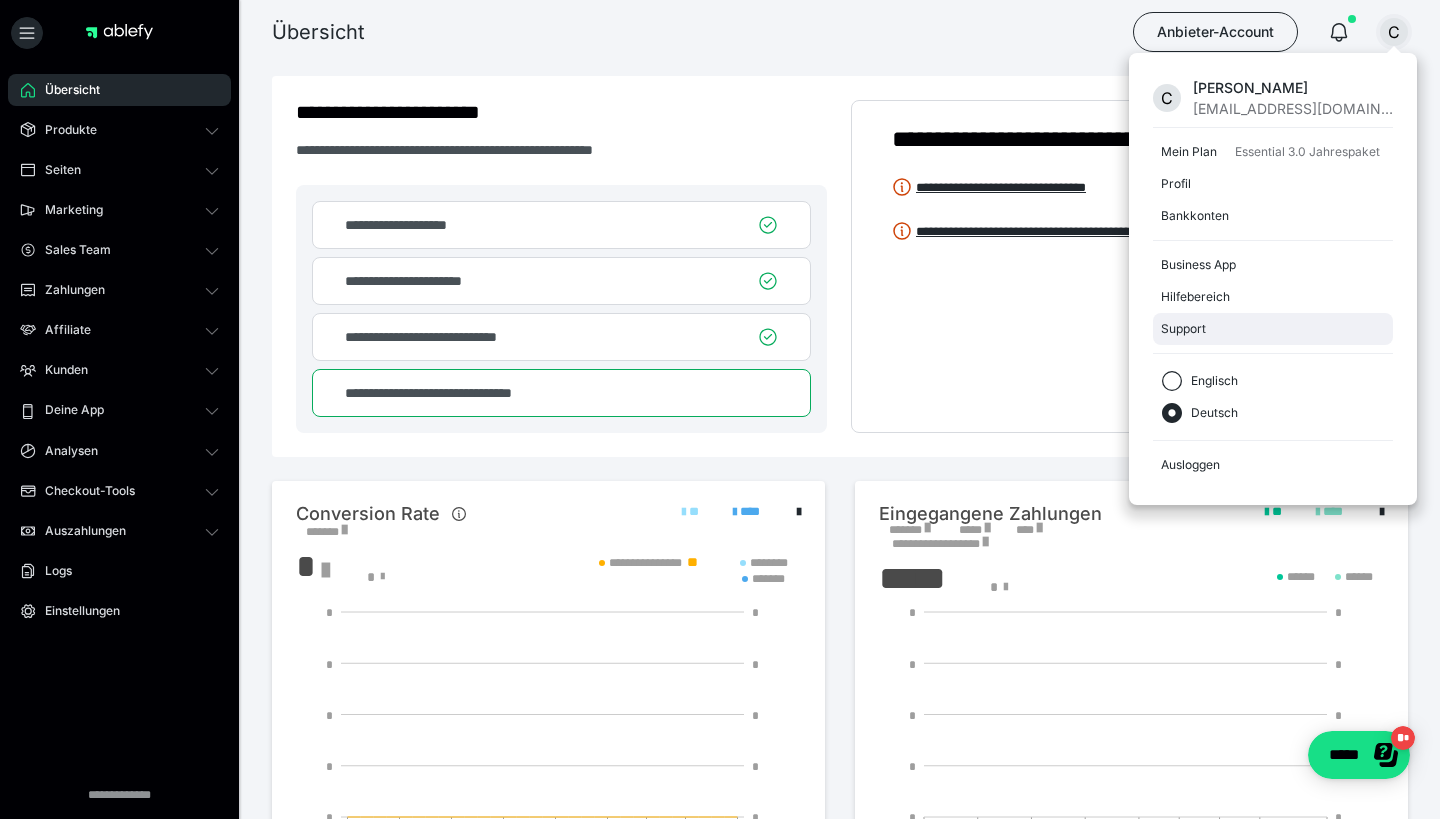 click on "Support" at bounding box center (1273, 329) 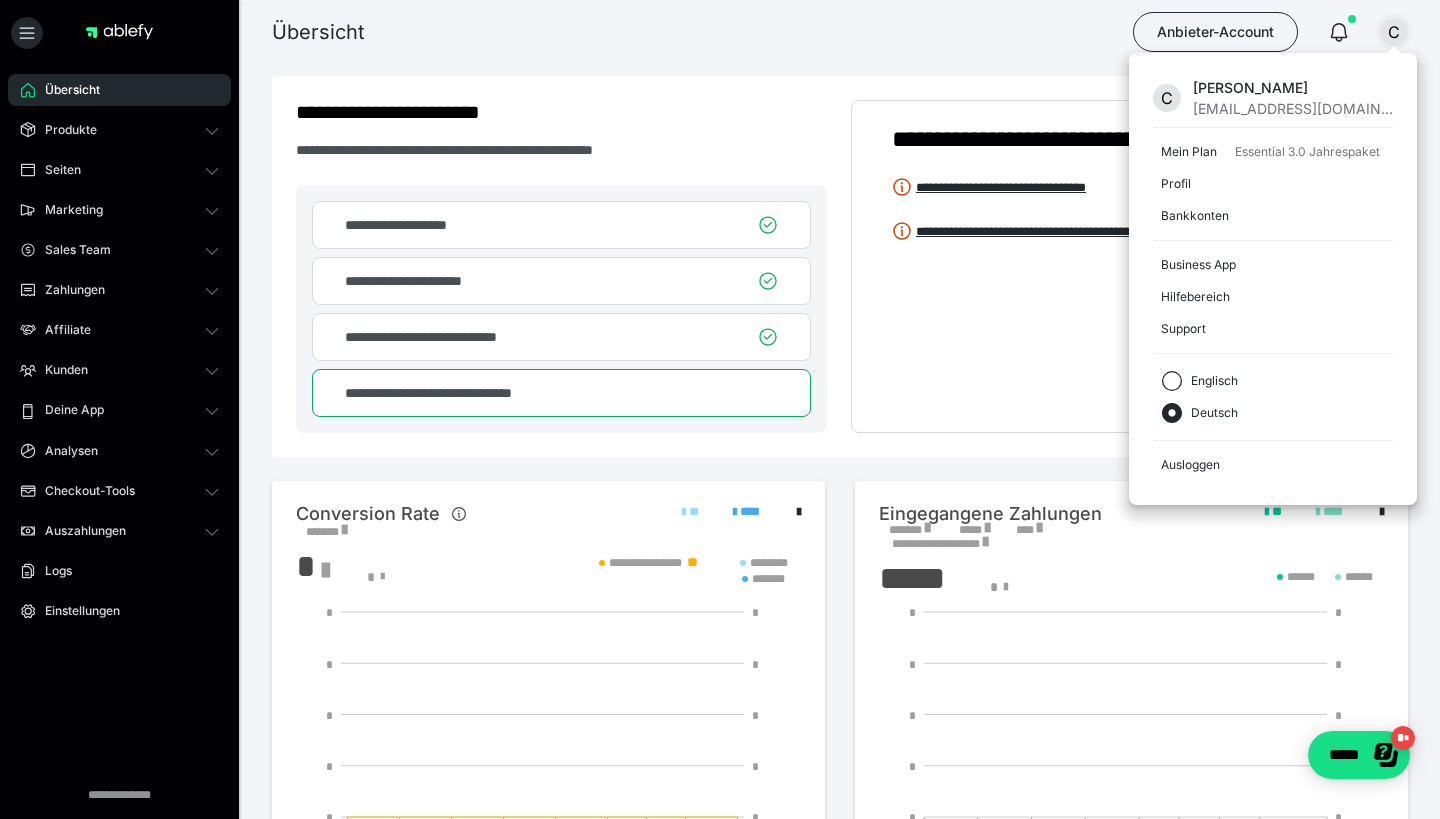 scroll, scrollTop: 0, scrollLeft: 0, axis: both 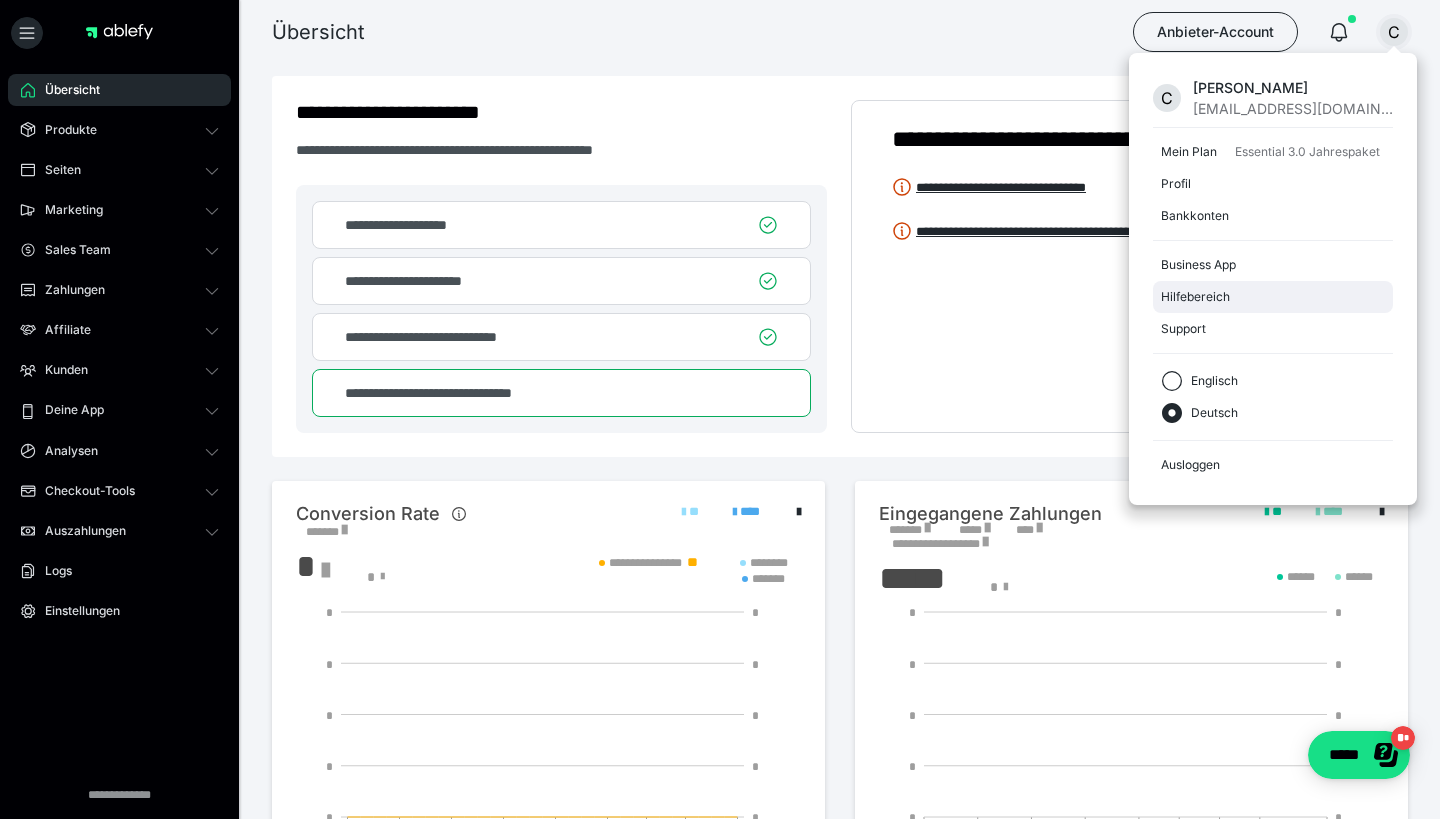 click on "Hilfebereich" at bounding box center [1273, 297] 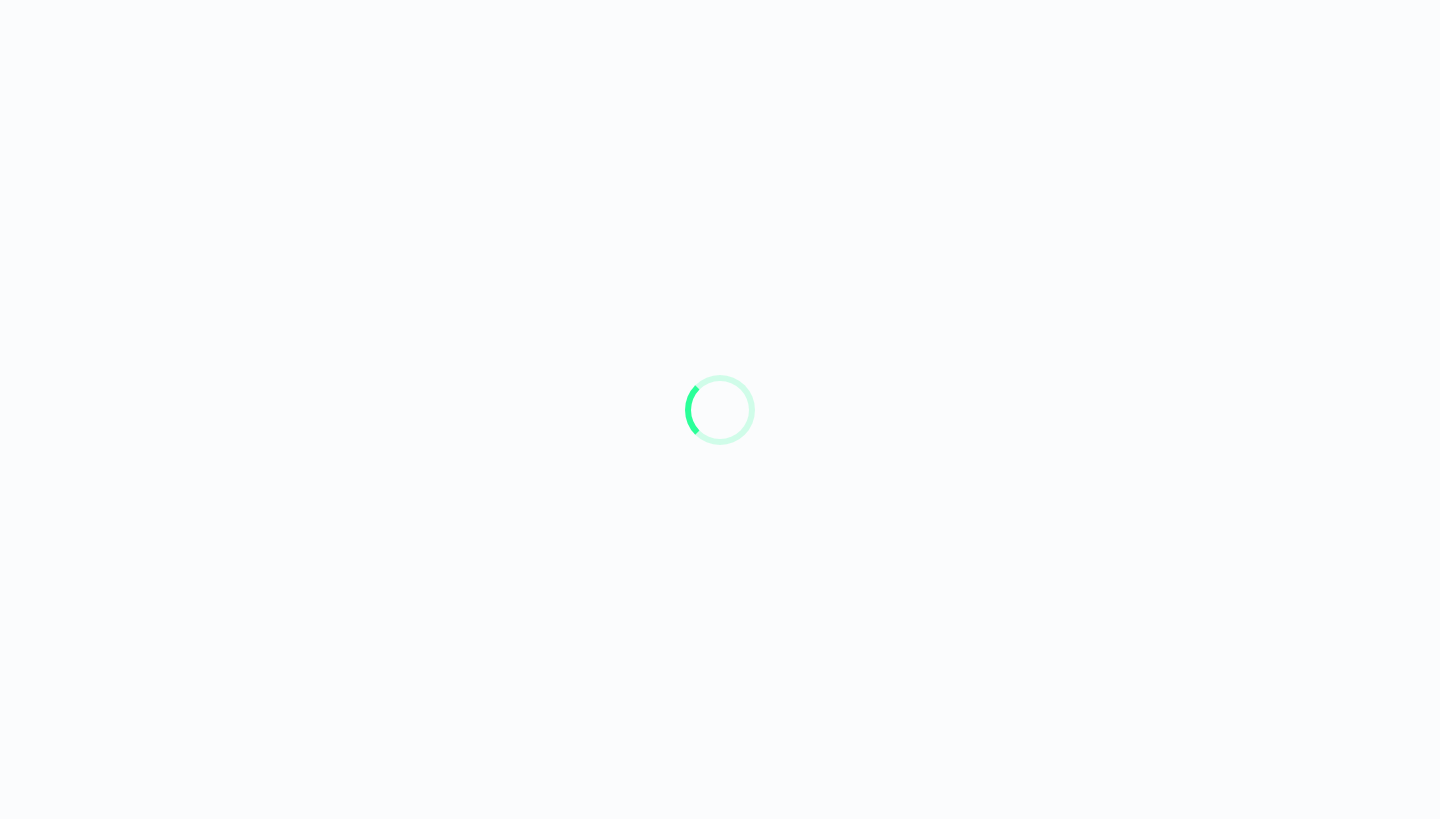 scroll, scrollTop: 0, scrollLeft: 0, axis: both 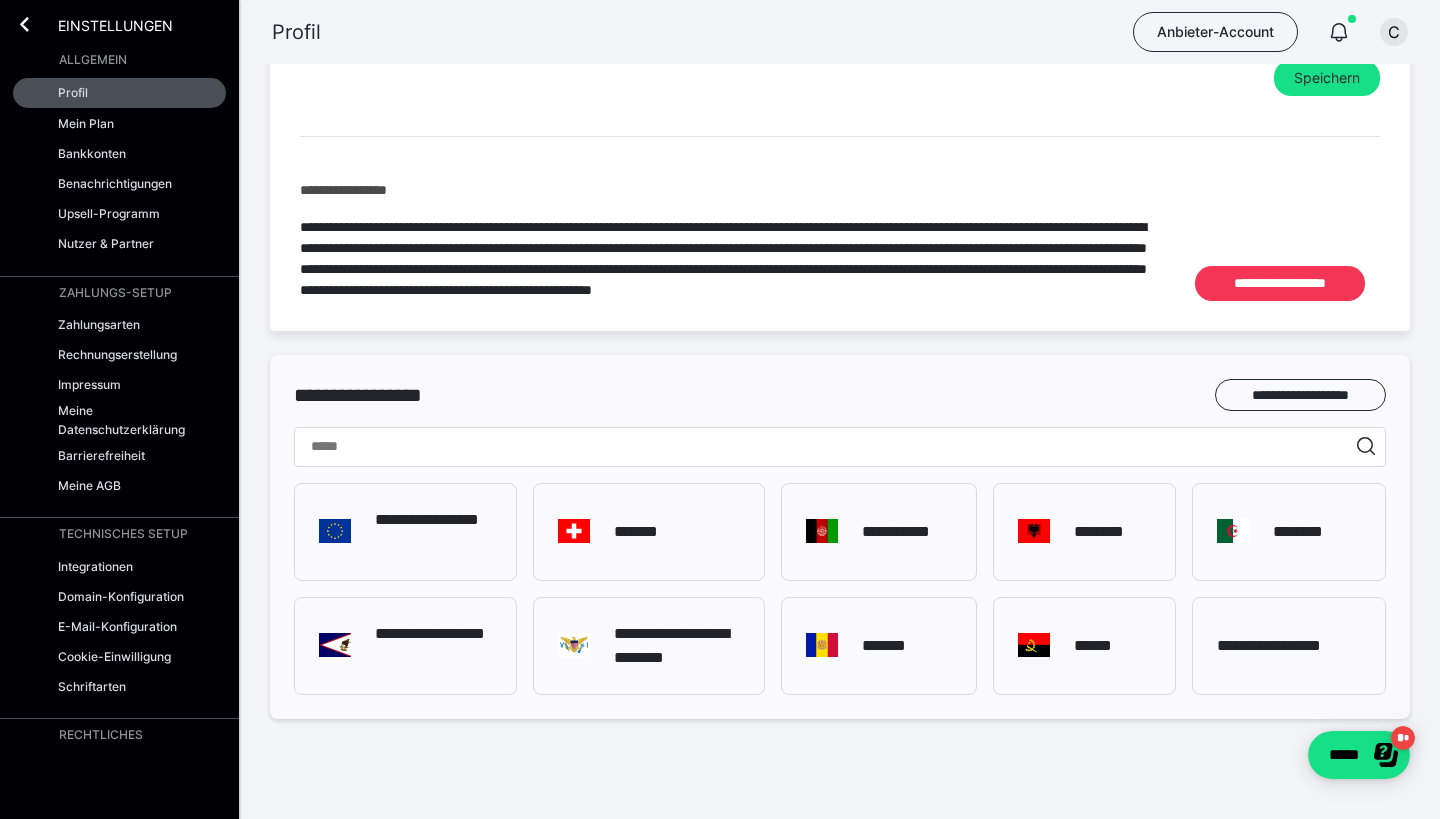 click on "**********" at bounding box center (1280, 283) 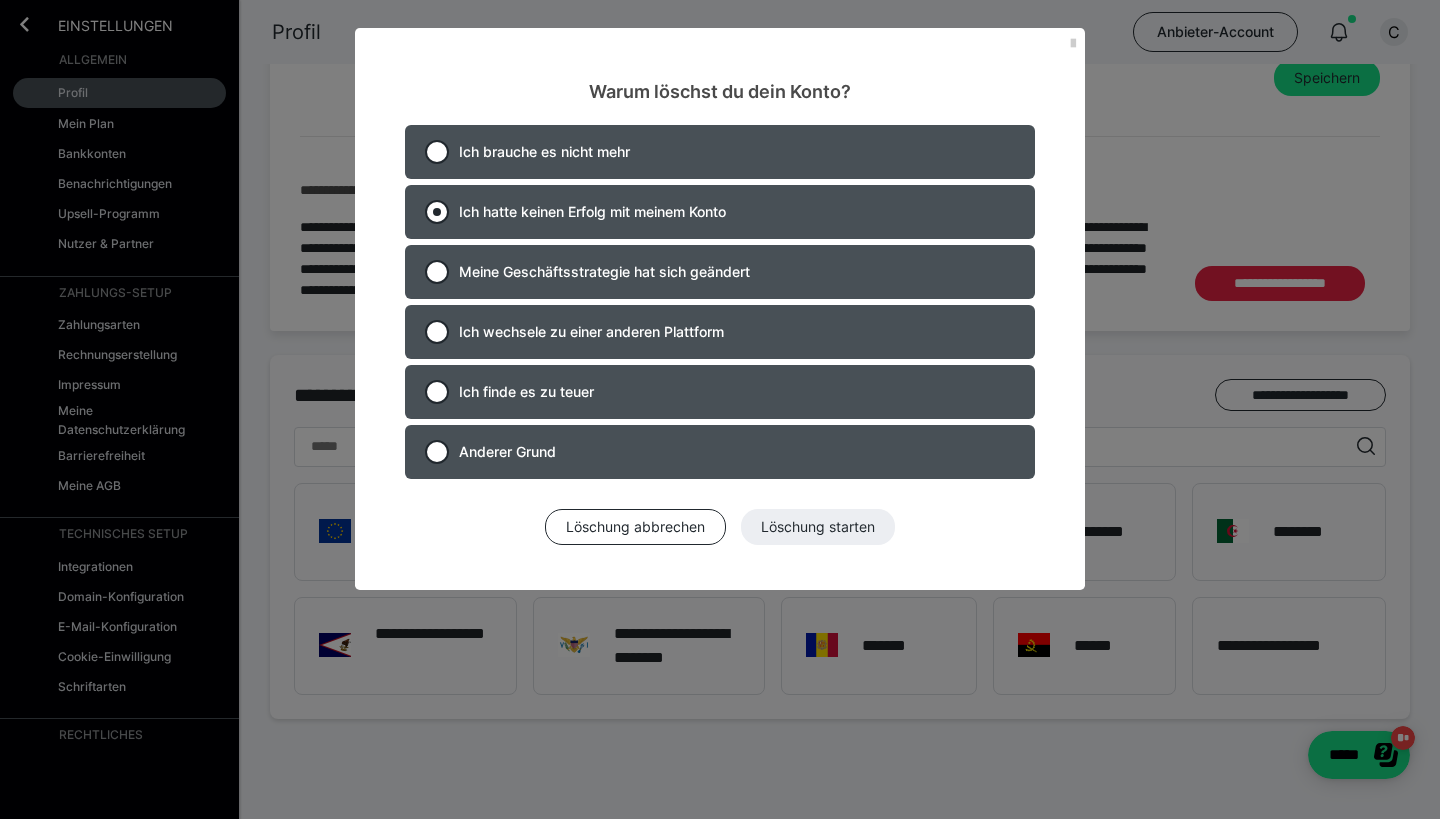 click at bounding box center [437, 212] 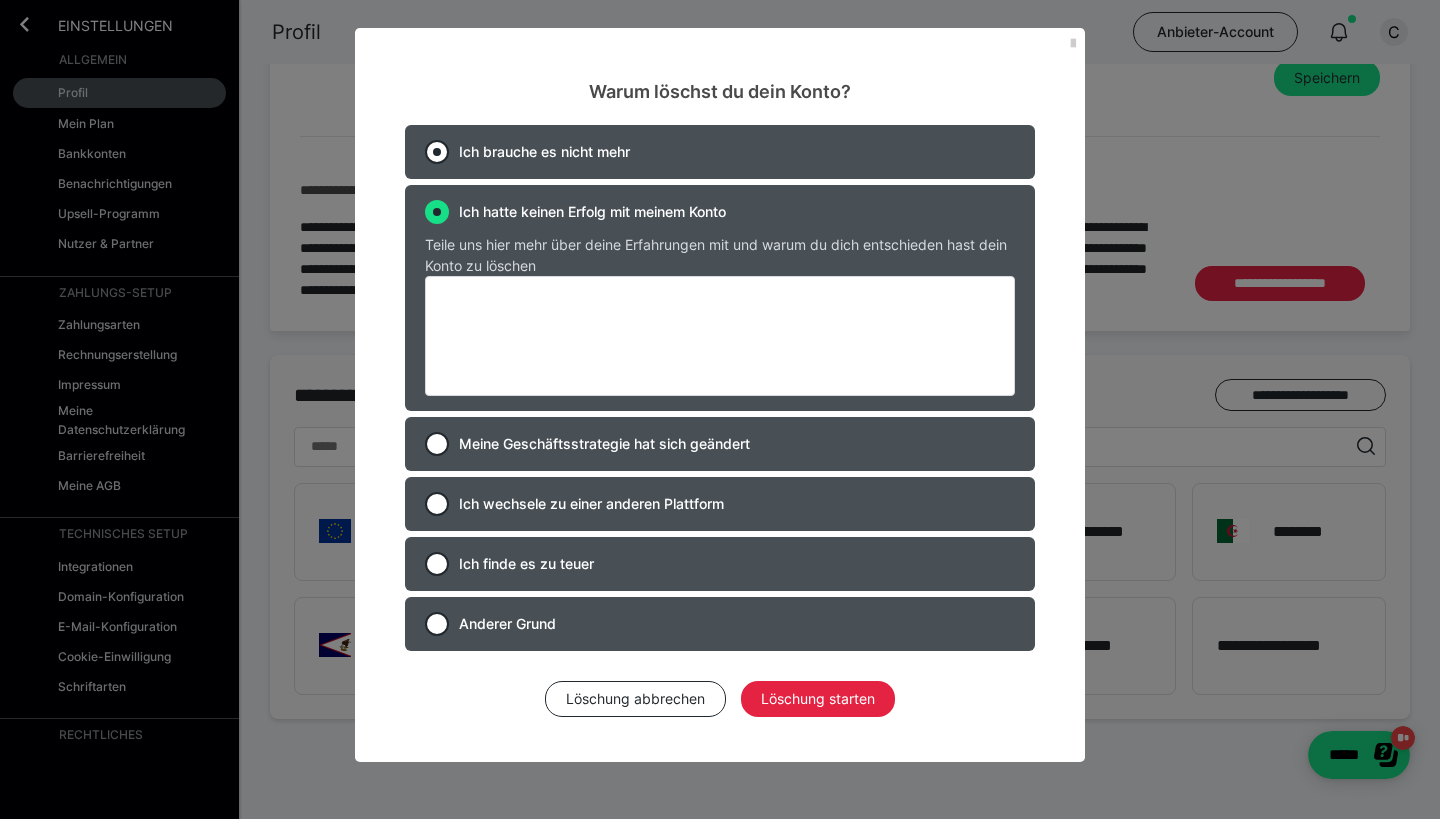 click at bounding box center (437, 152) 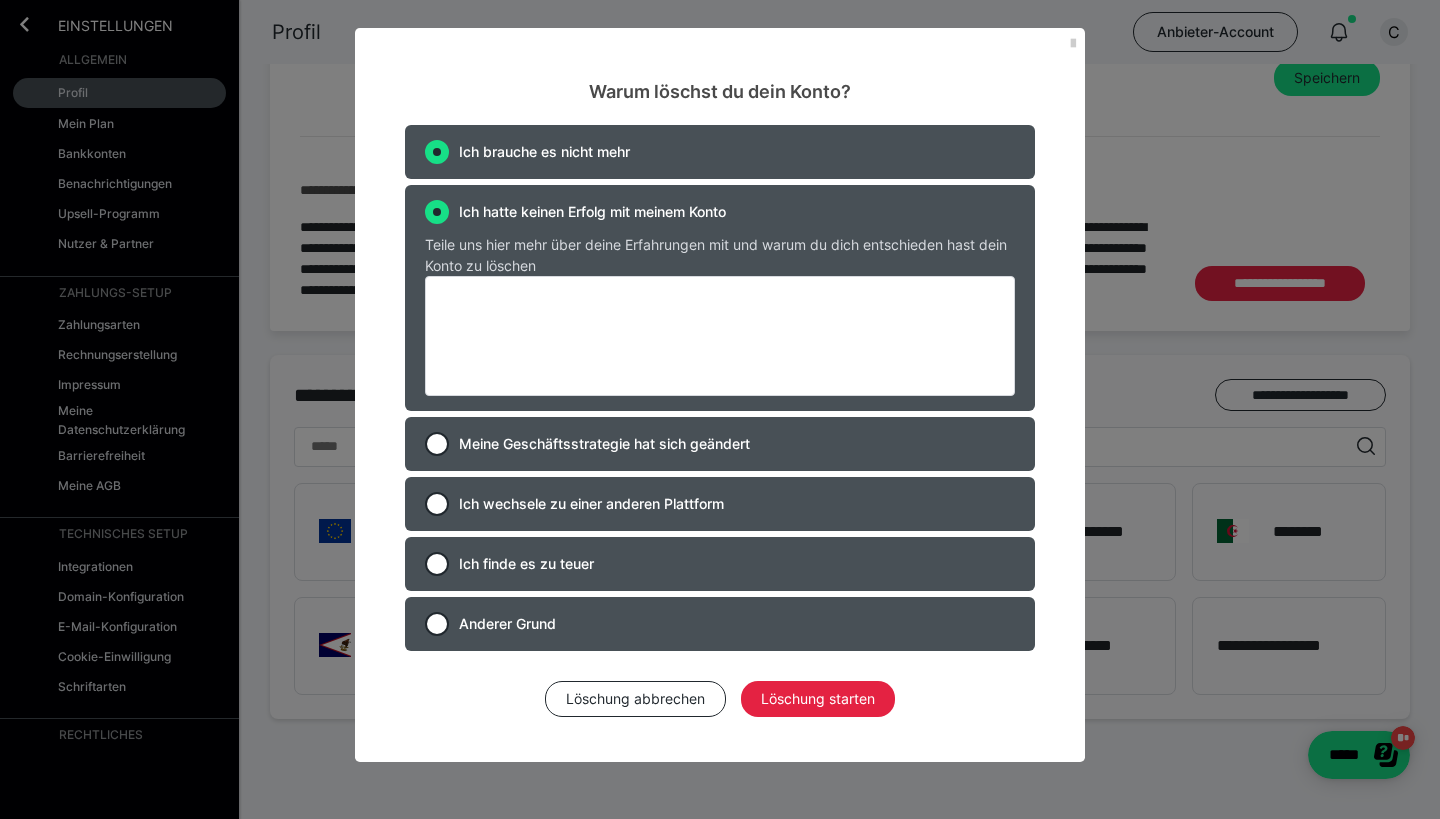 radio on "true" 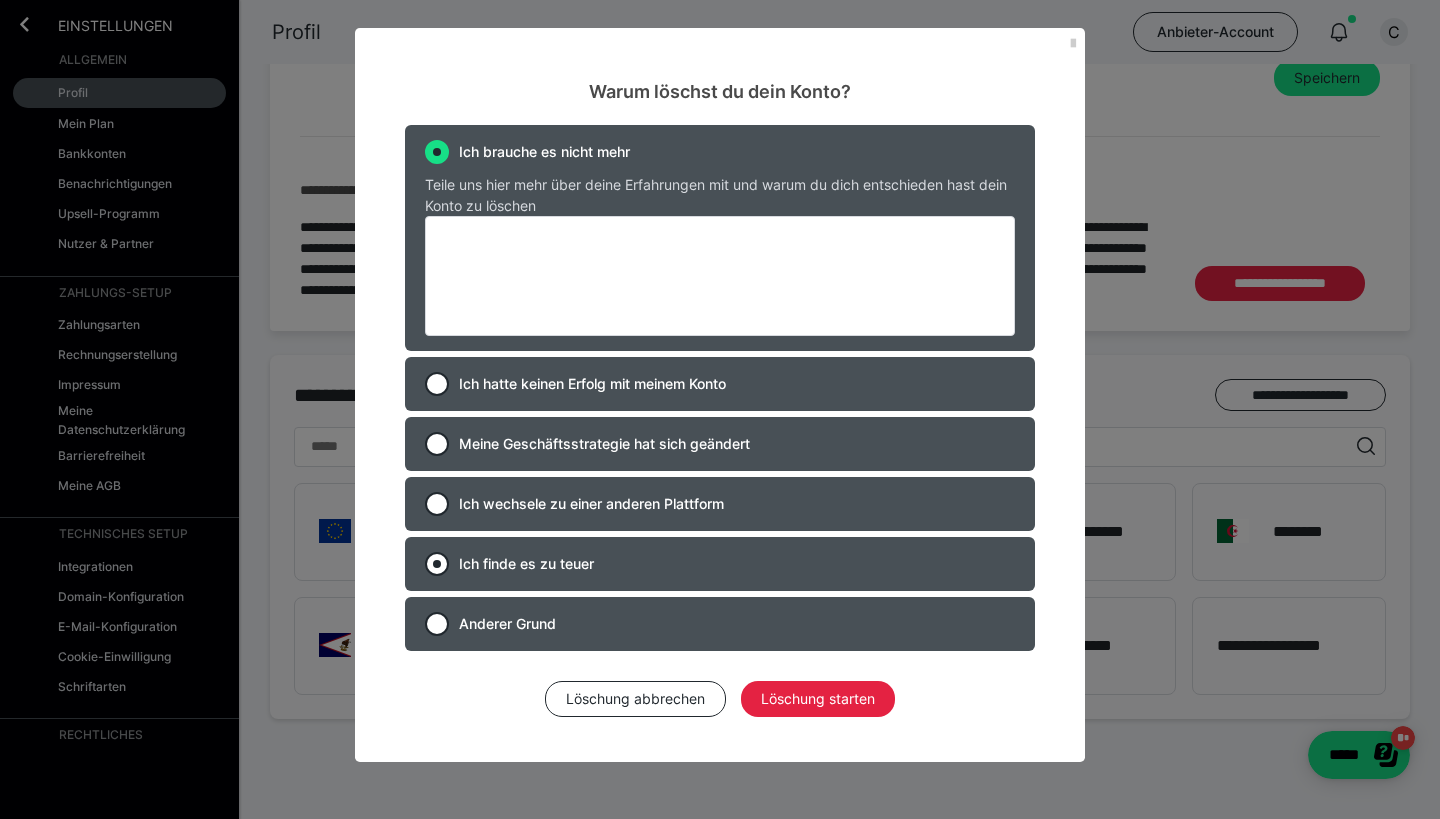 click at bounding box center (437, 564) 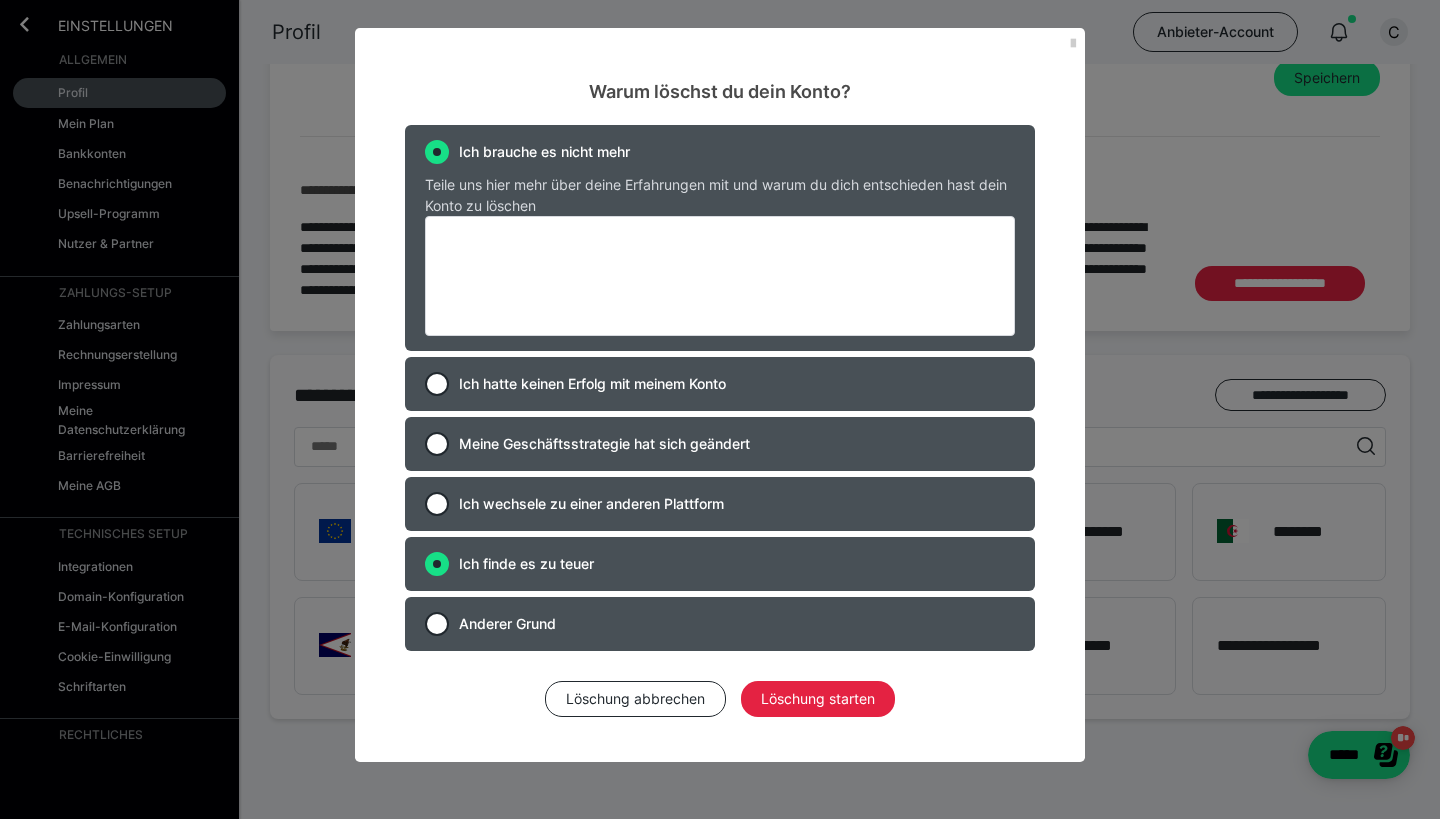 radio on "false" 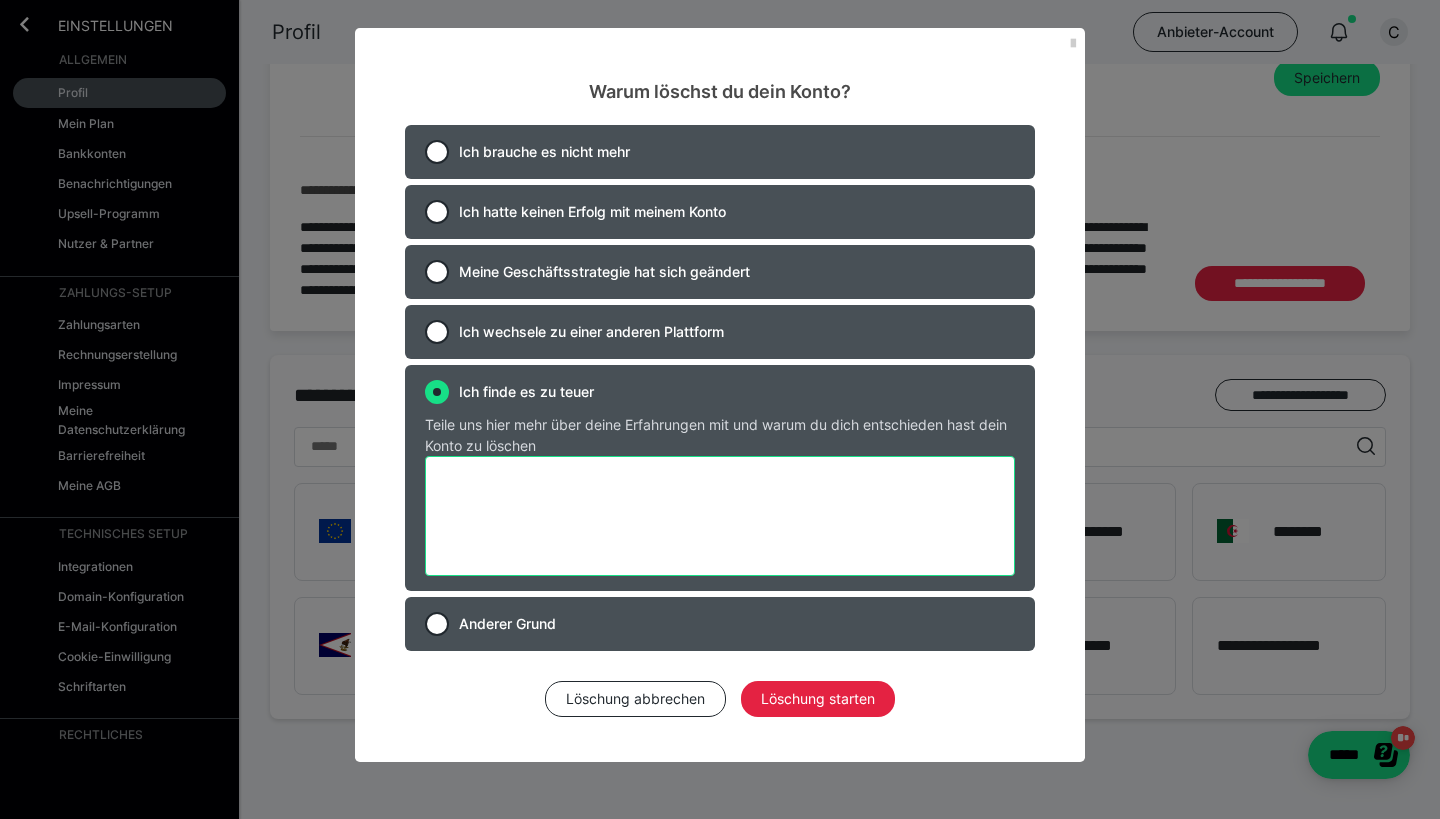 click at bounding box center [720, 516] 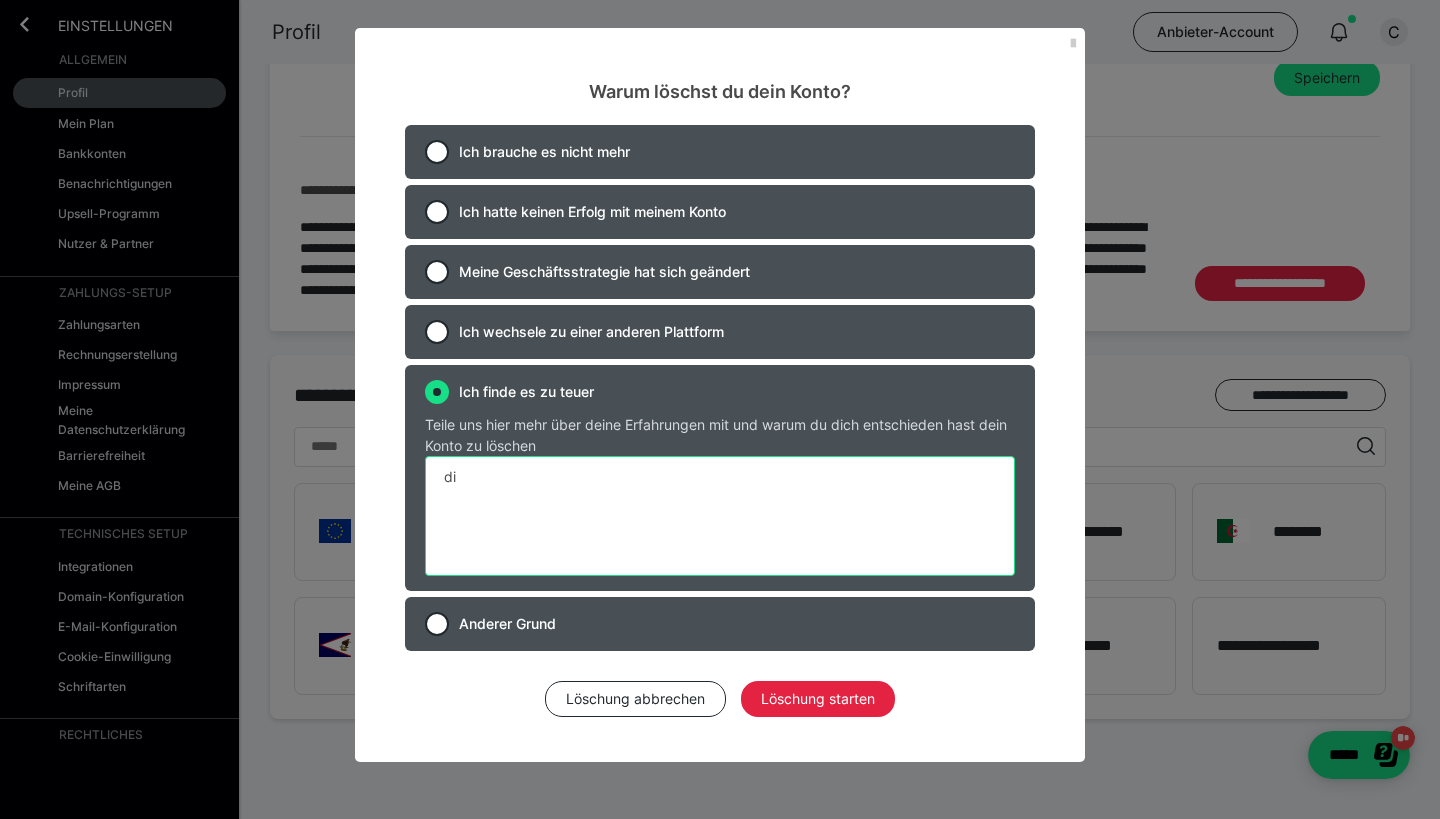 type on "d" 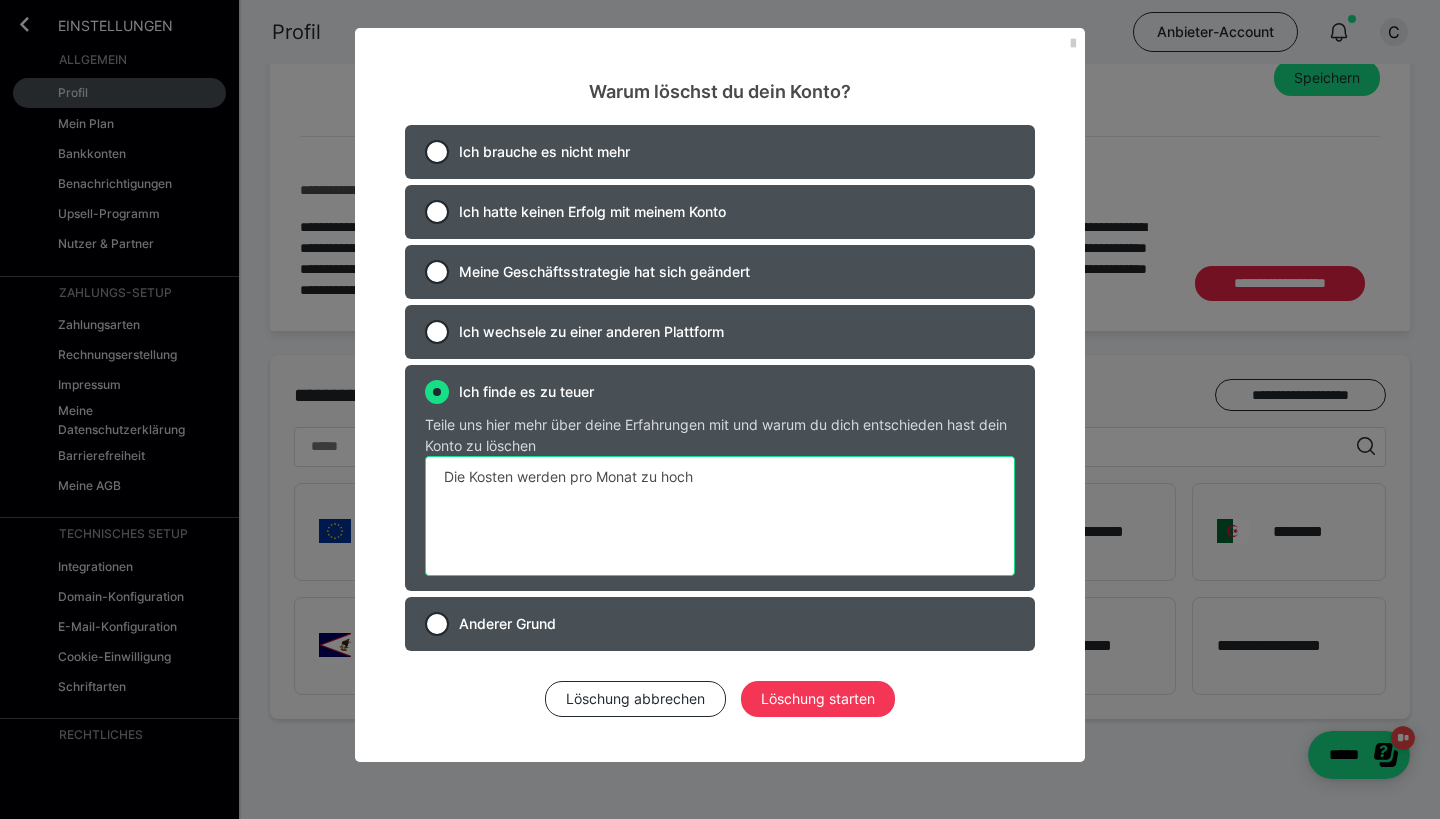 type on "Die Kosten werden pro Monat zu hoch" 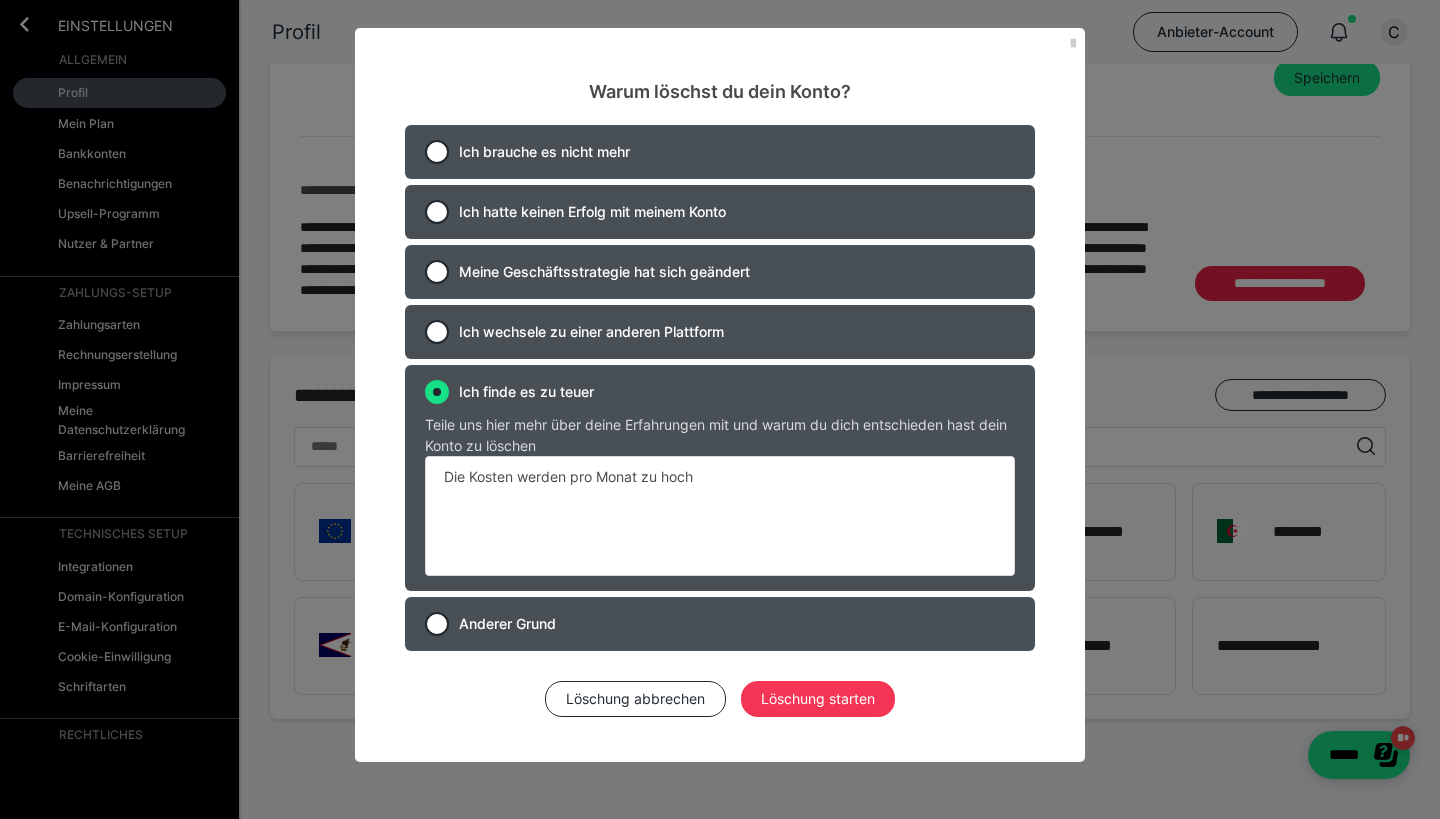click on "Löschung starten" at bounding box center (818, 699) 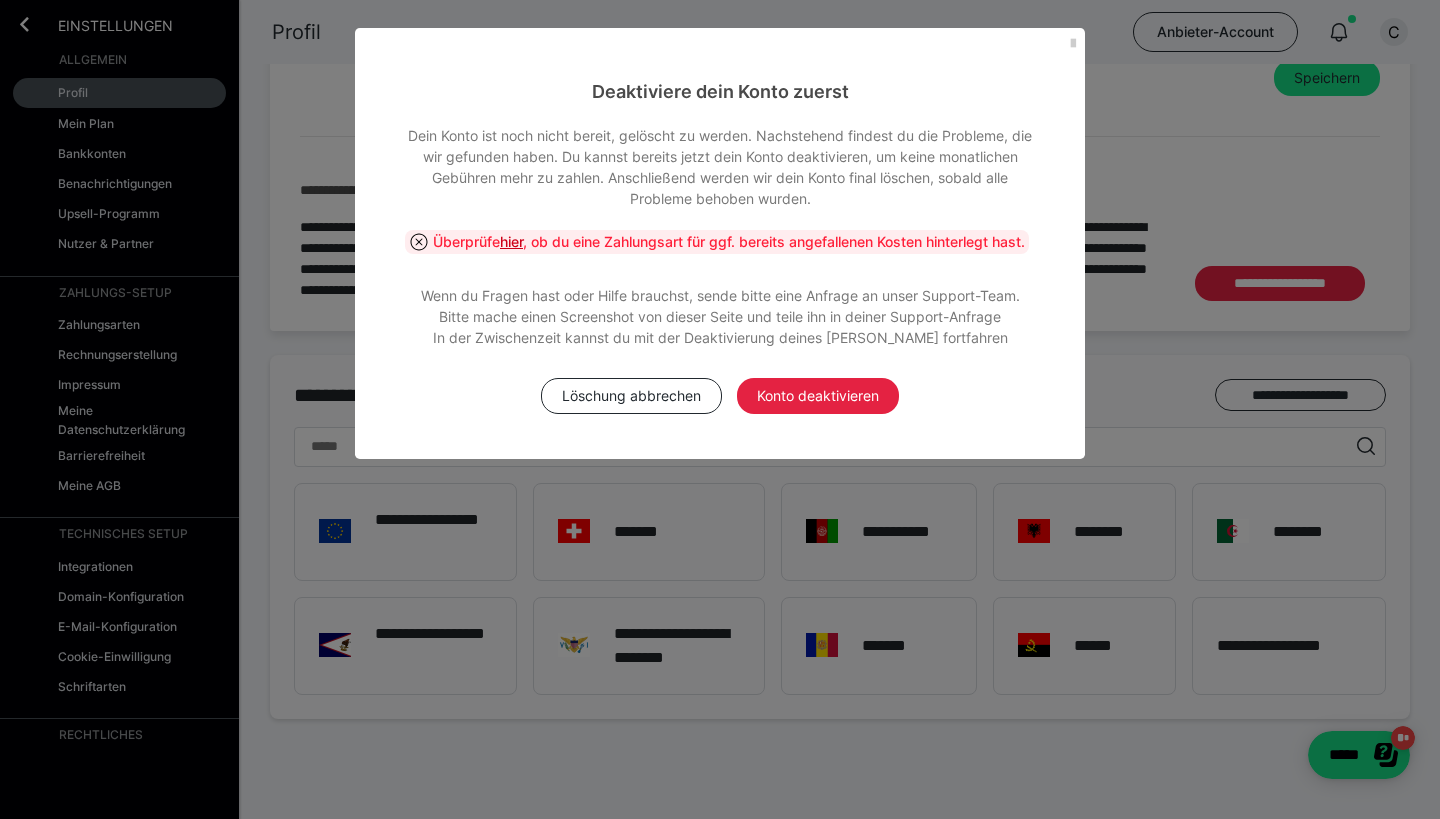 click on "hier" at bounding box center (511, 241) 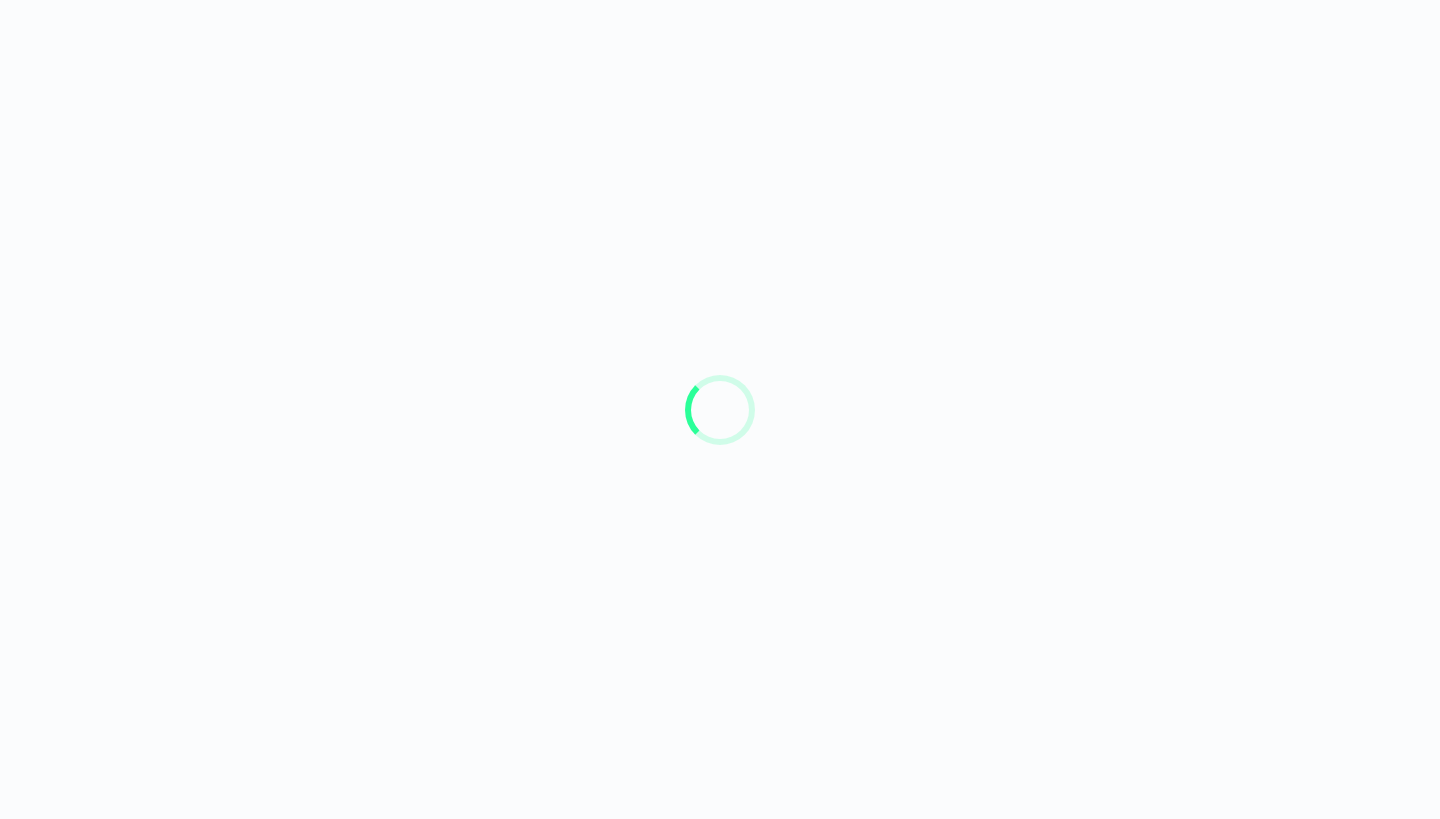 scroll, scrollTop: 0, scrollLeft: 0, axis: both 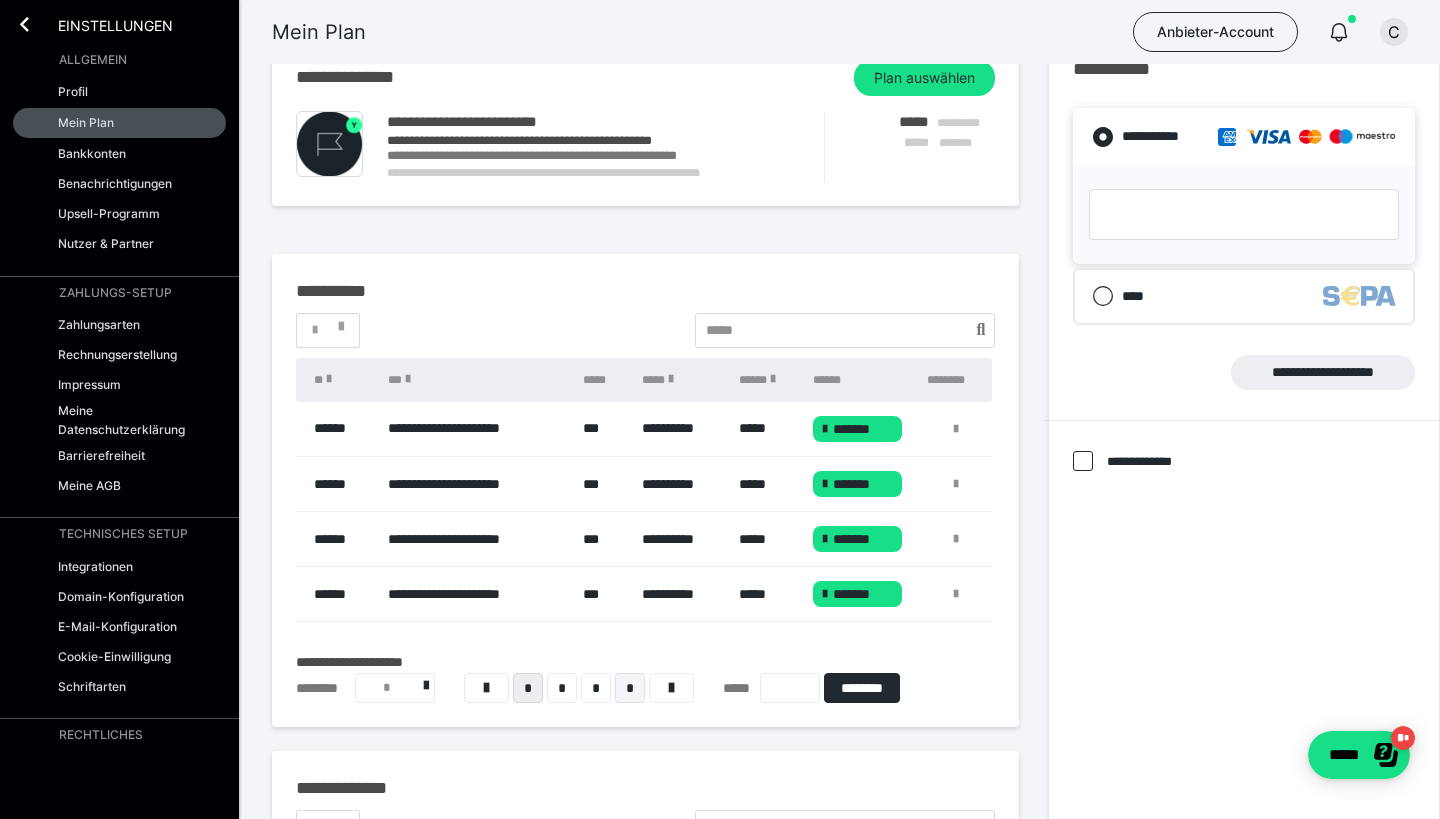 click on "*" at bounding box center (630, 688) 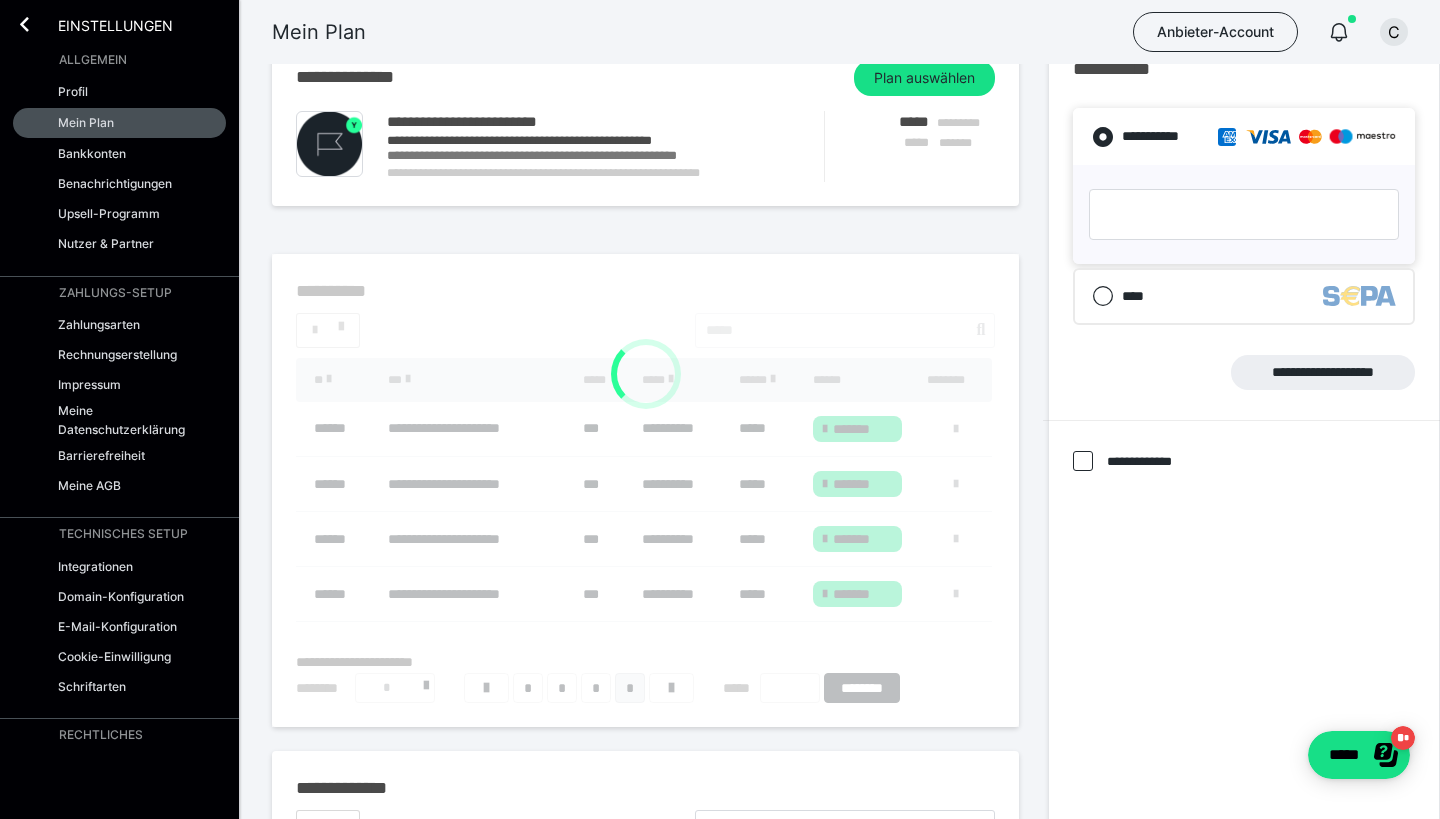scroll, scrollTop: 217, scrollLeft: 0, axis: vertical 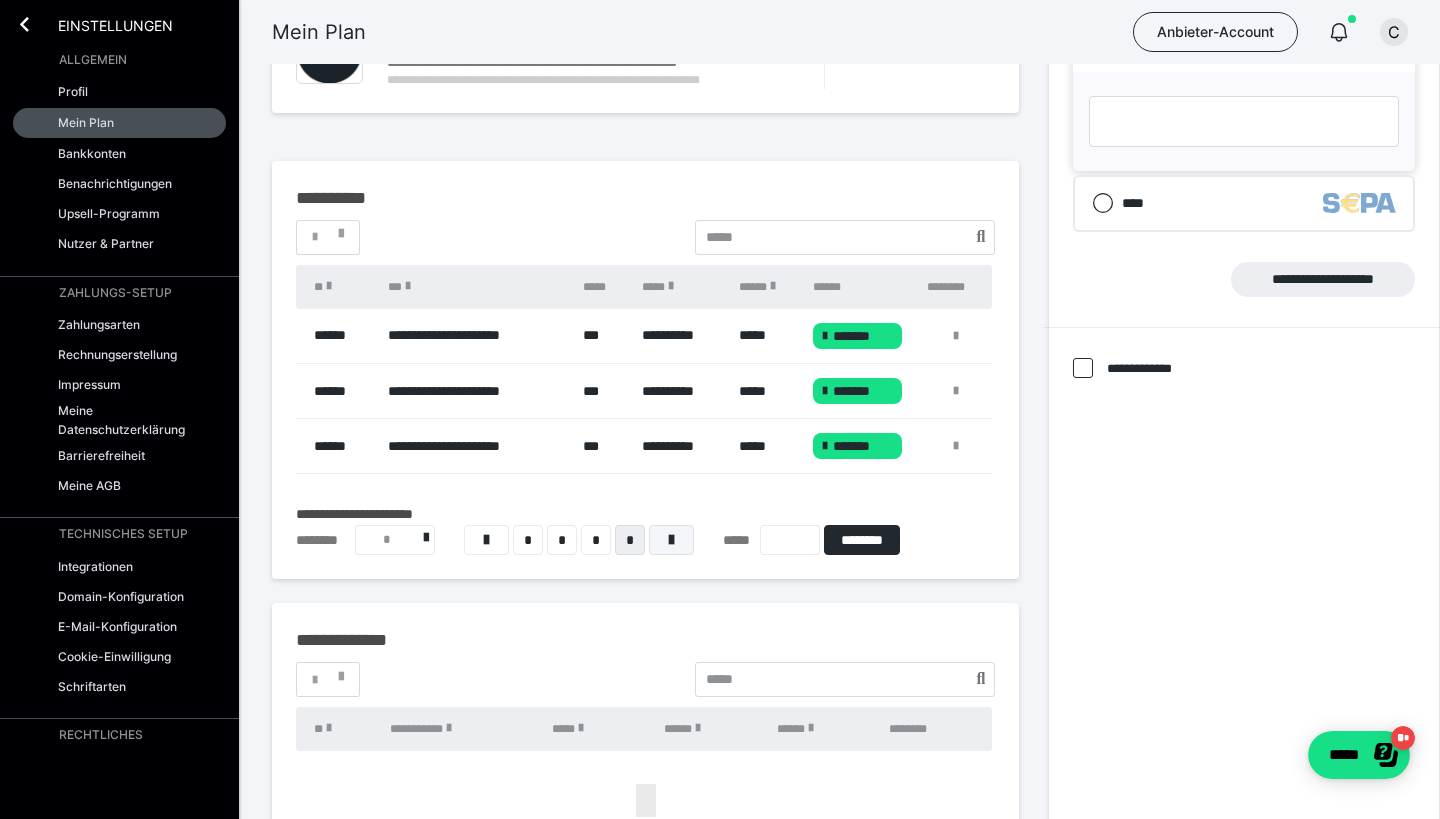 click at bounding box center [671, 540] 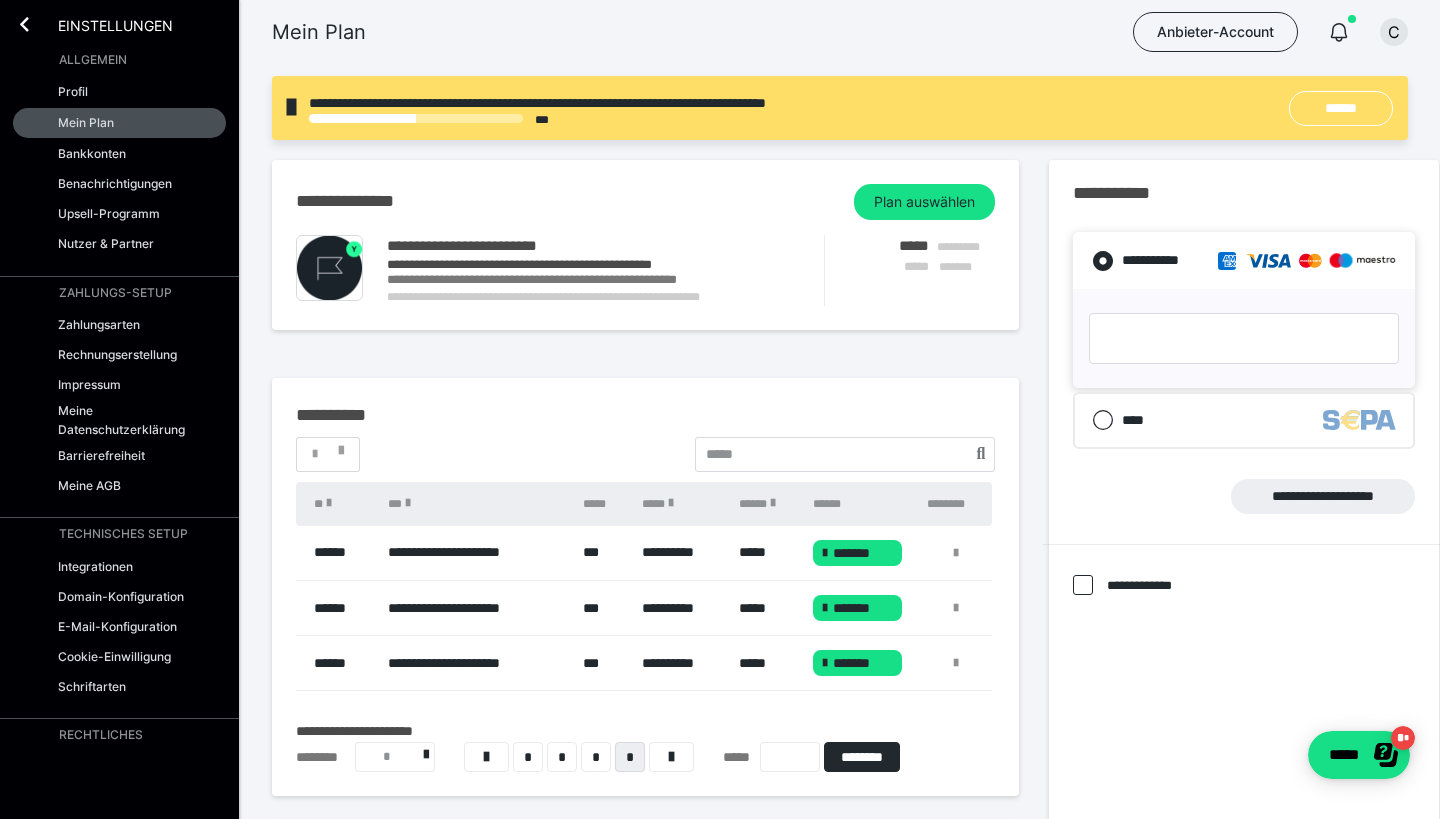 scroll, scrollTop: 0, scrollLeft: 0, axis: both 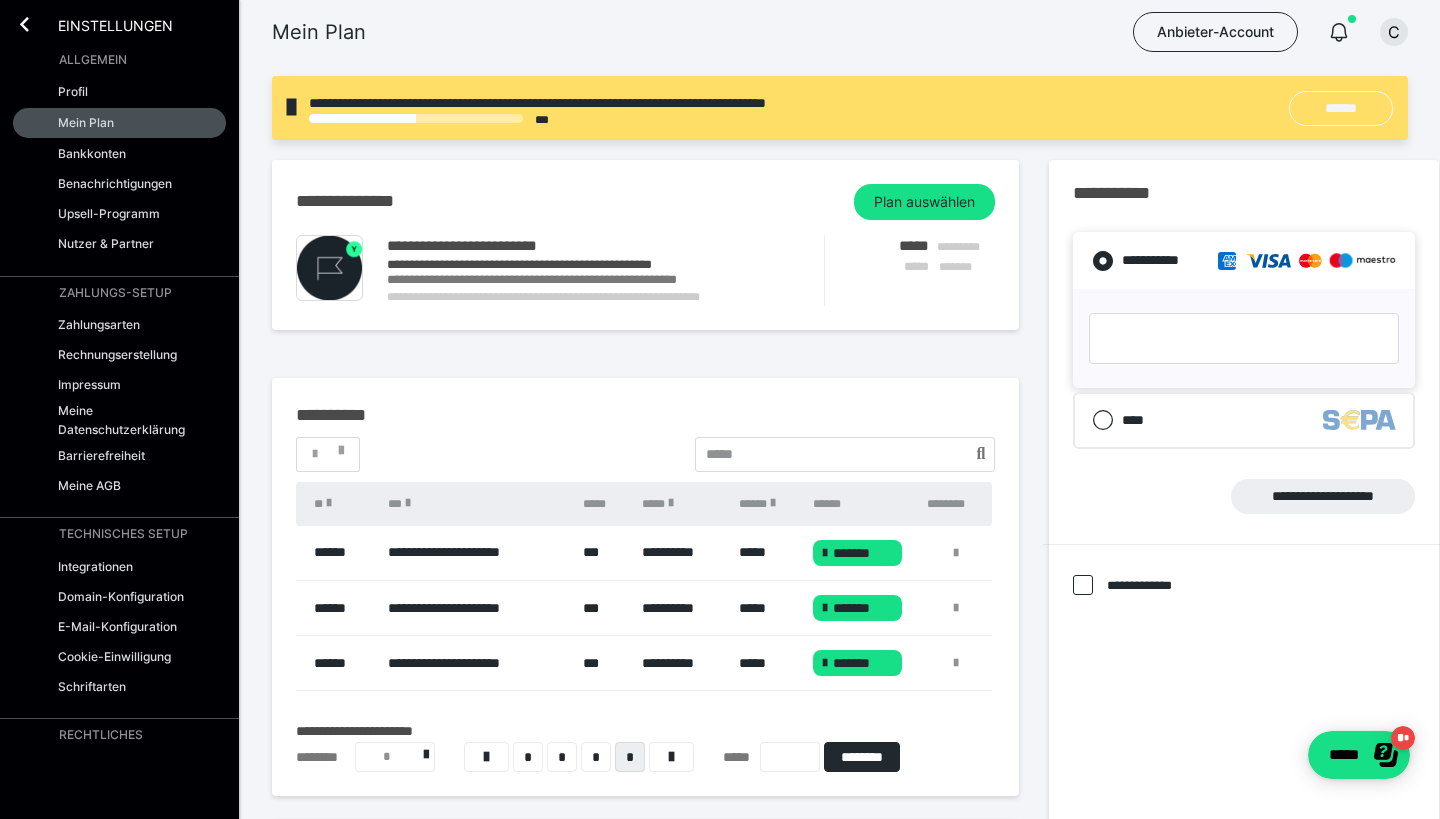 click on "******" at bounding box center (1341, 108) 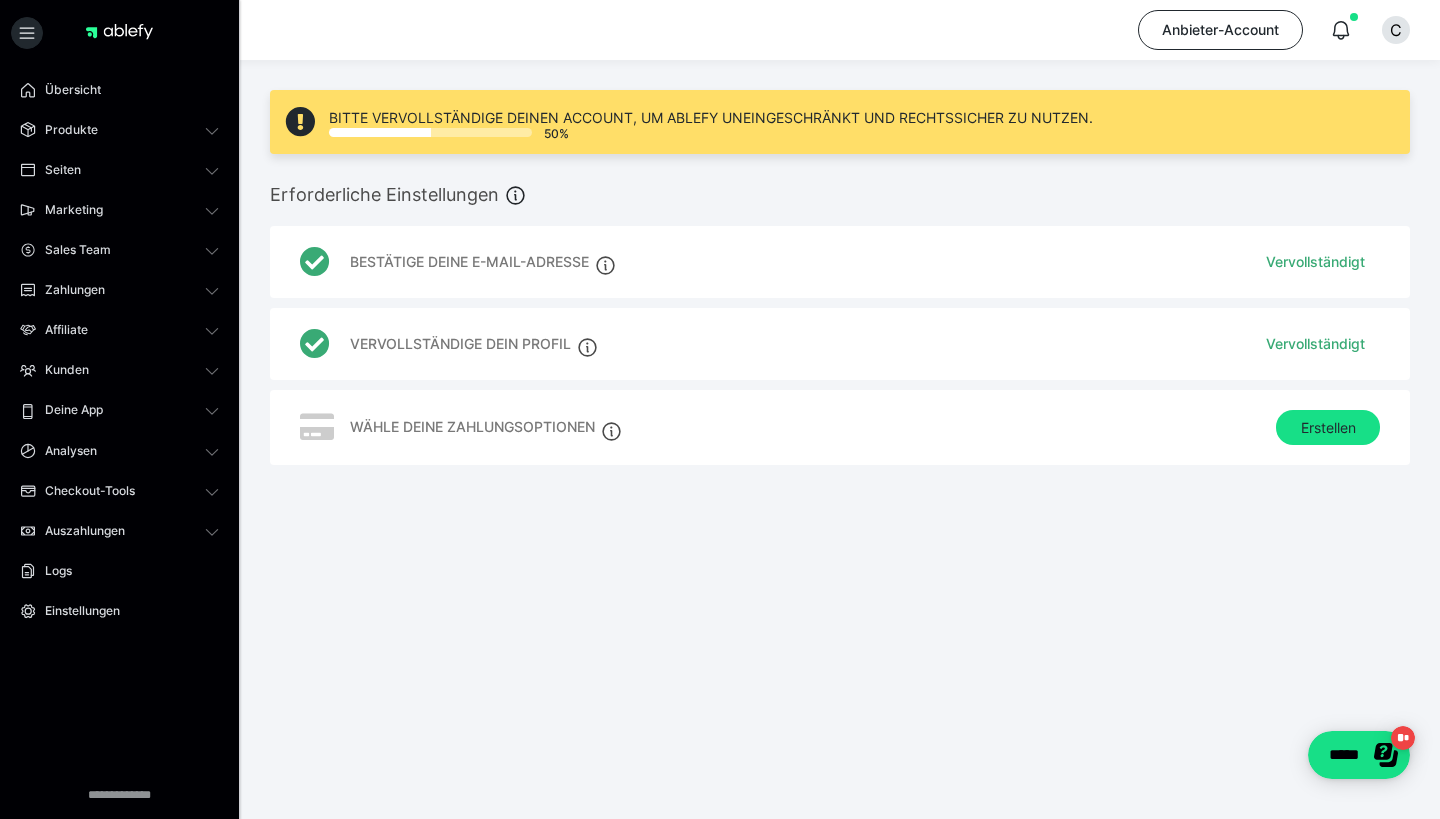 click at bounding box center [300, 122] 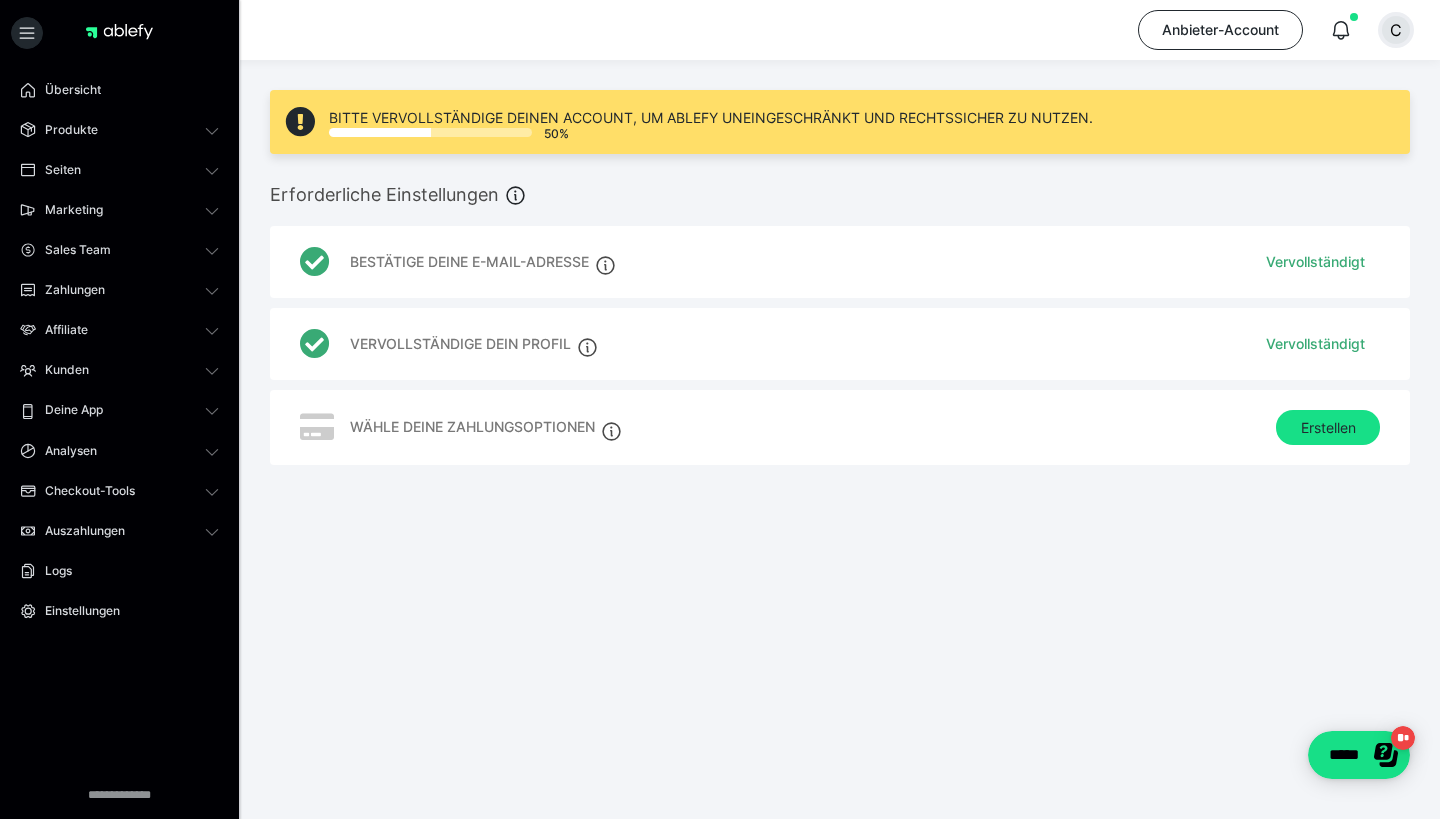 click on "C" at bounding box center [1396, 30] 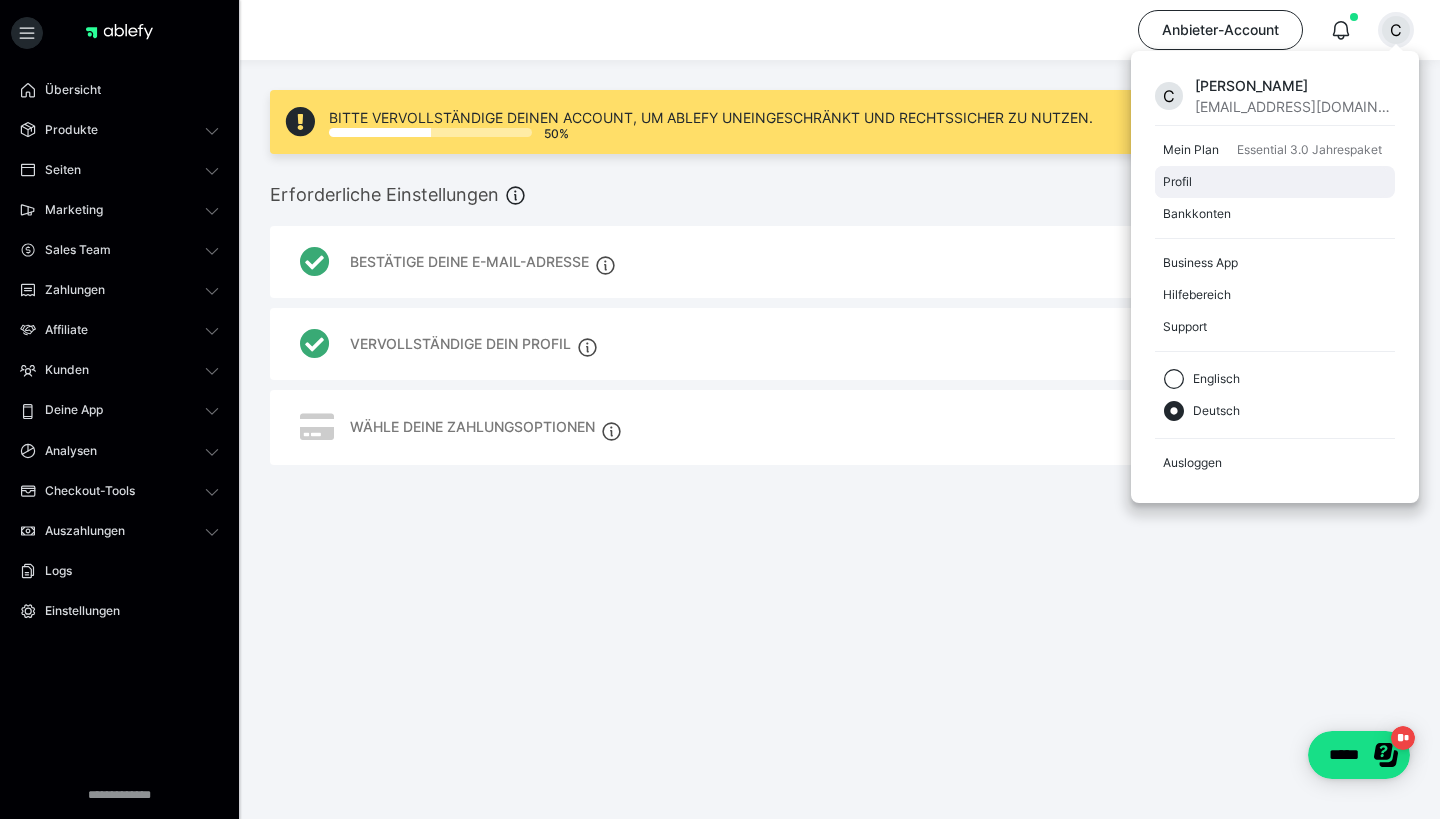 click on "Profil" at bounding box center (1271, 182) 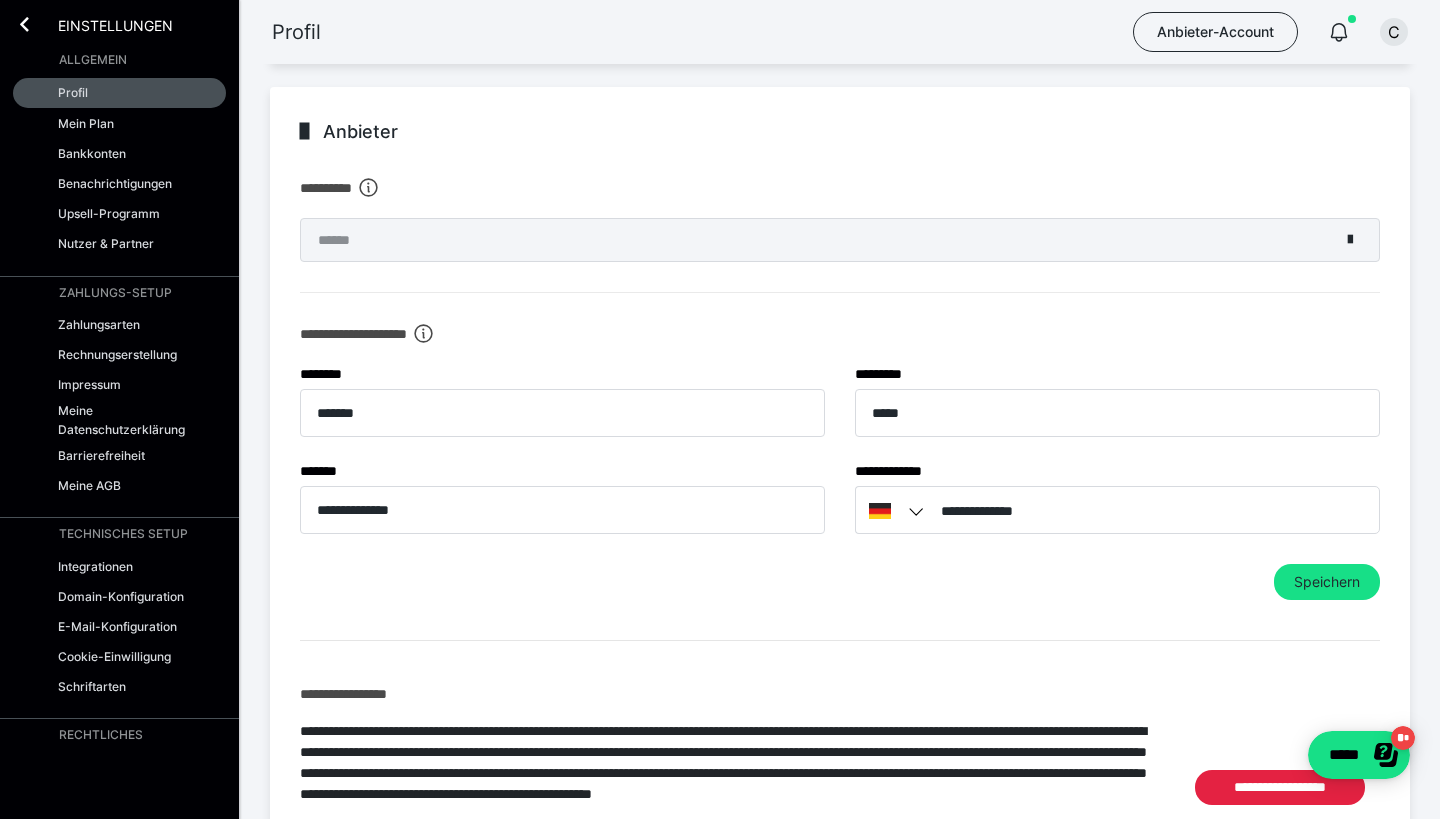 scroll, scrollTop: 558, scrollLeft: 0, axis: vertical 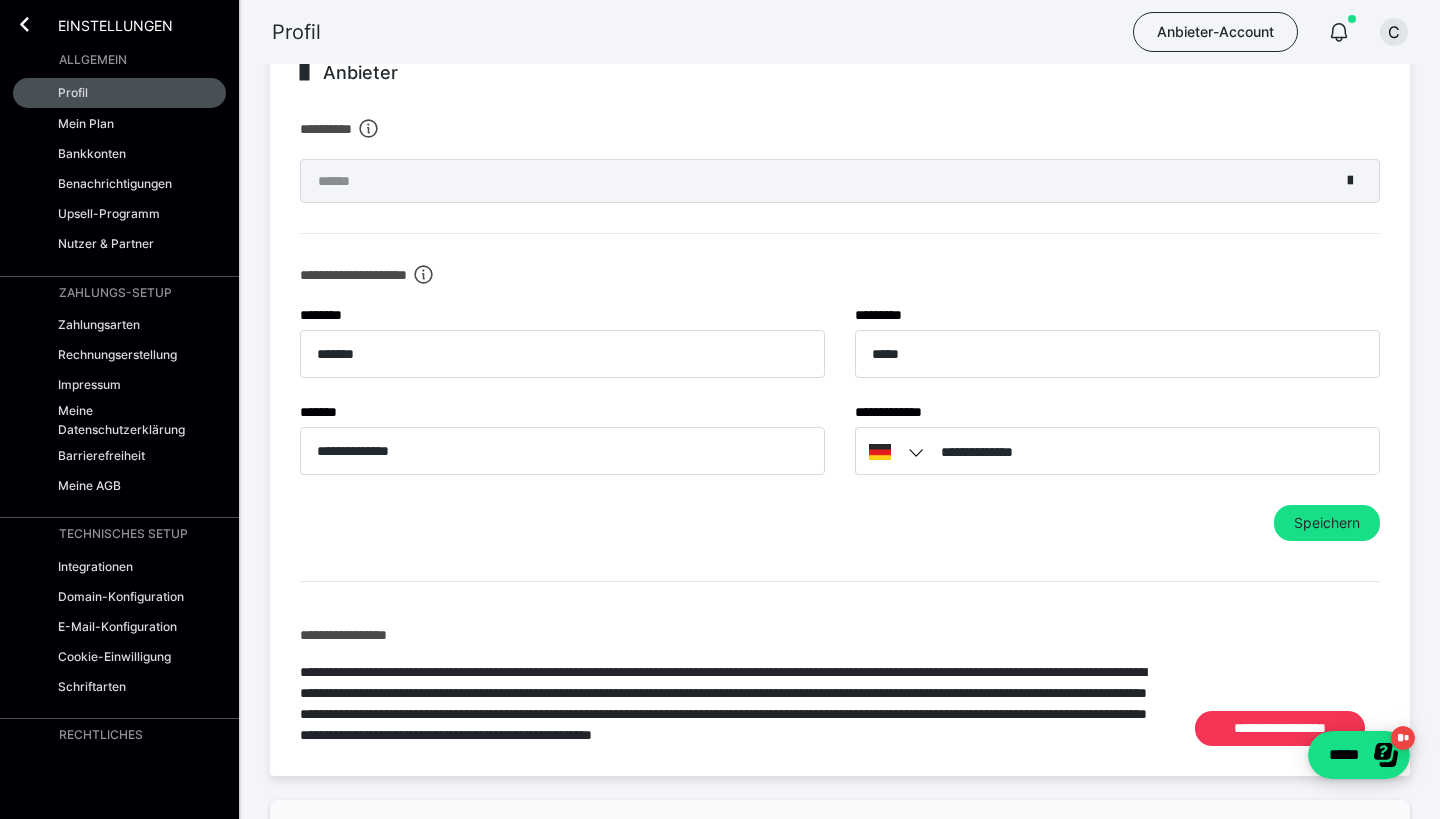 click on "**********" at bounding box center (1280, 728) 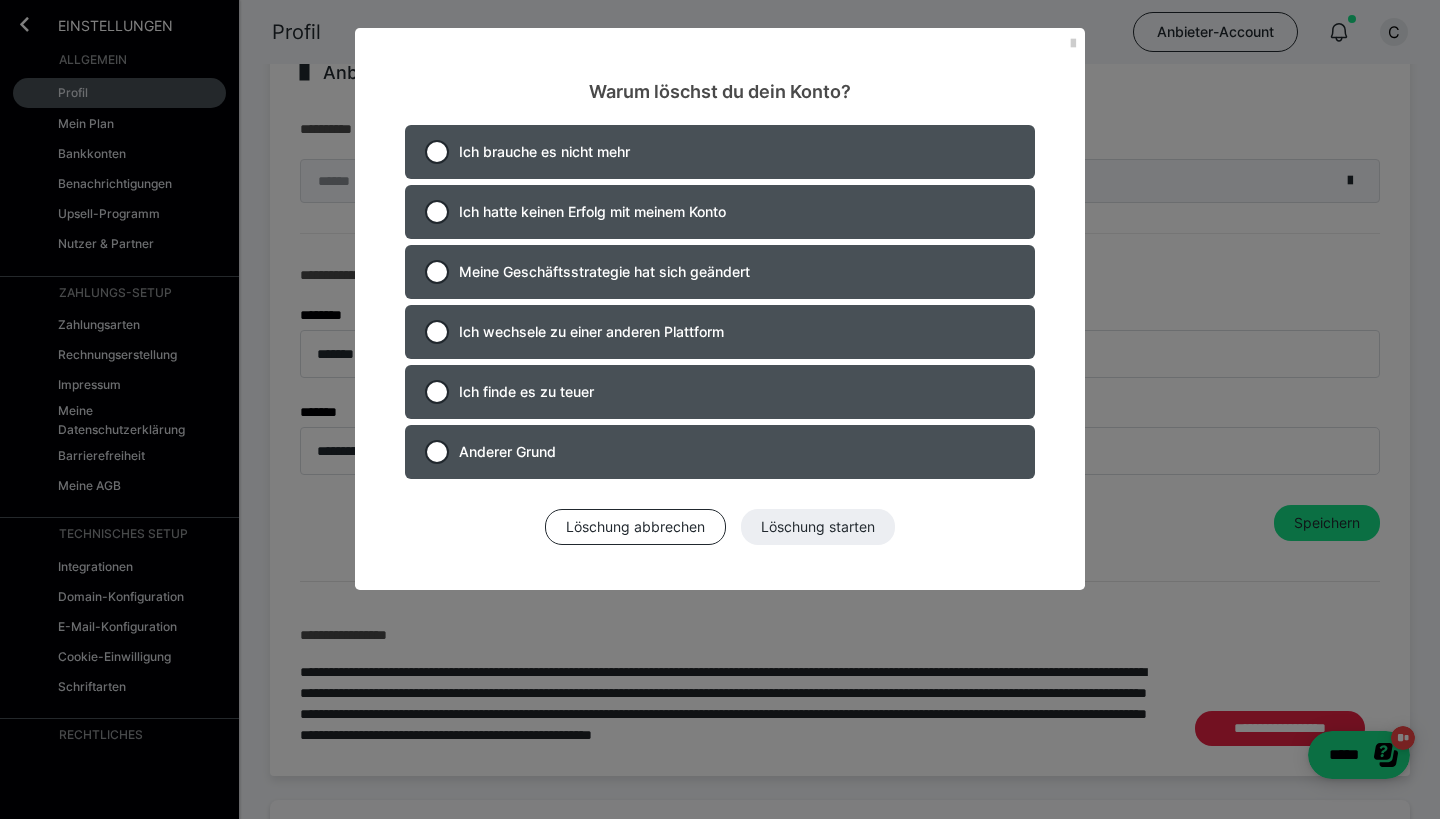 click on "Ich brauche es nicht mehr" at bounding box center (720, 152) 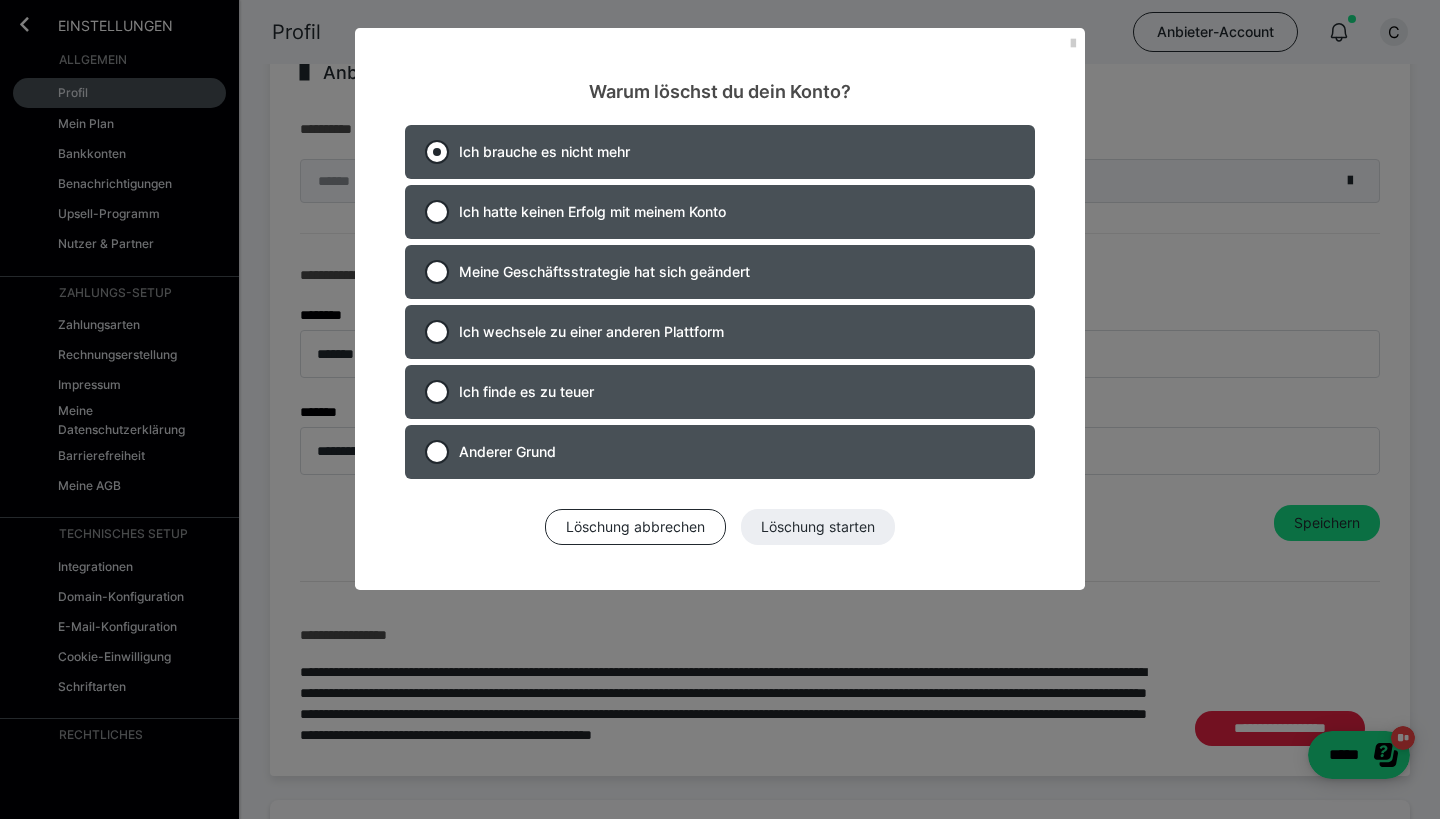 click at bounding box center (437, 152) 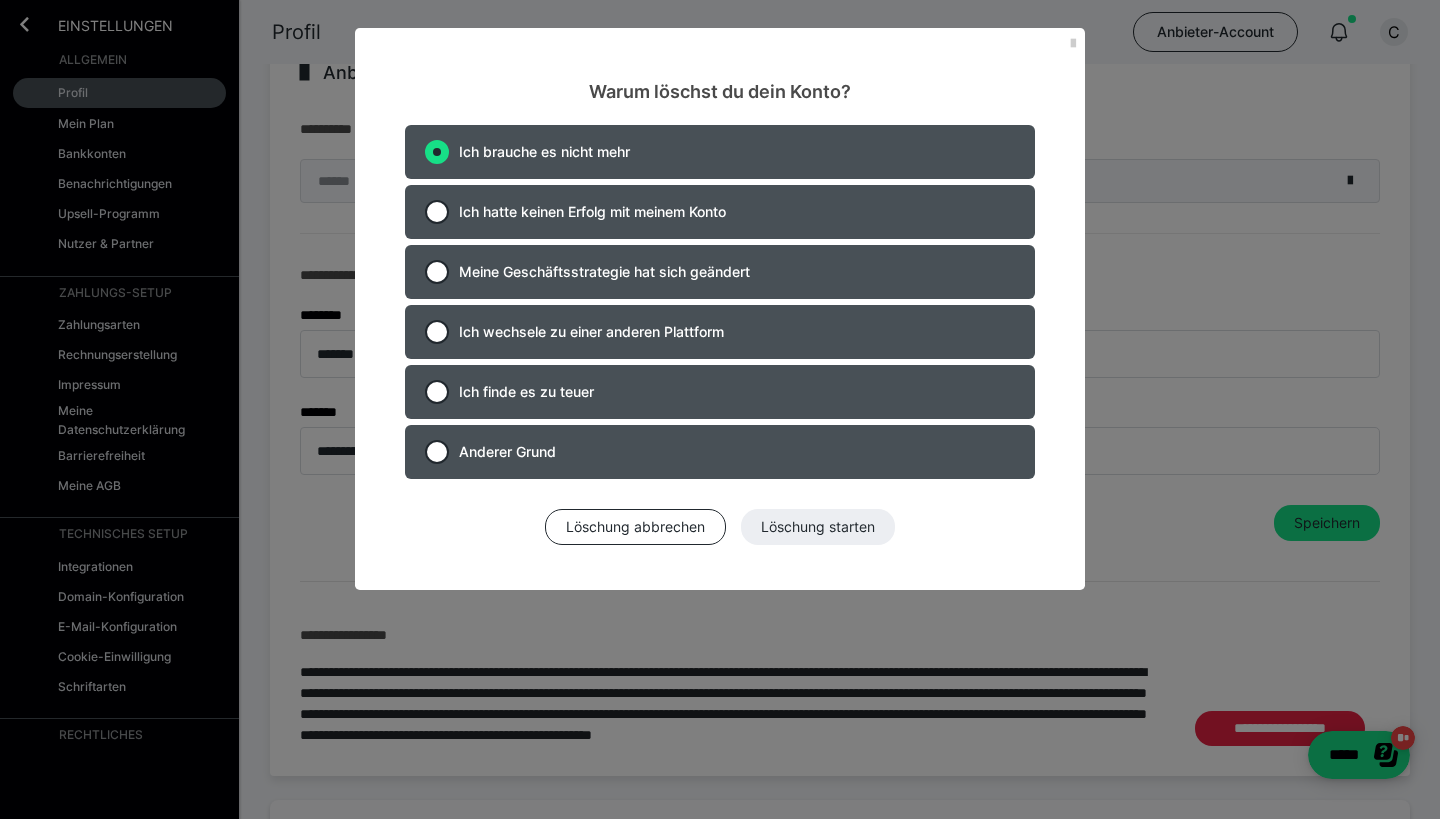 radio on "true" 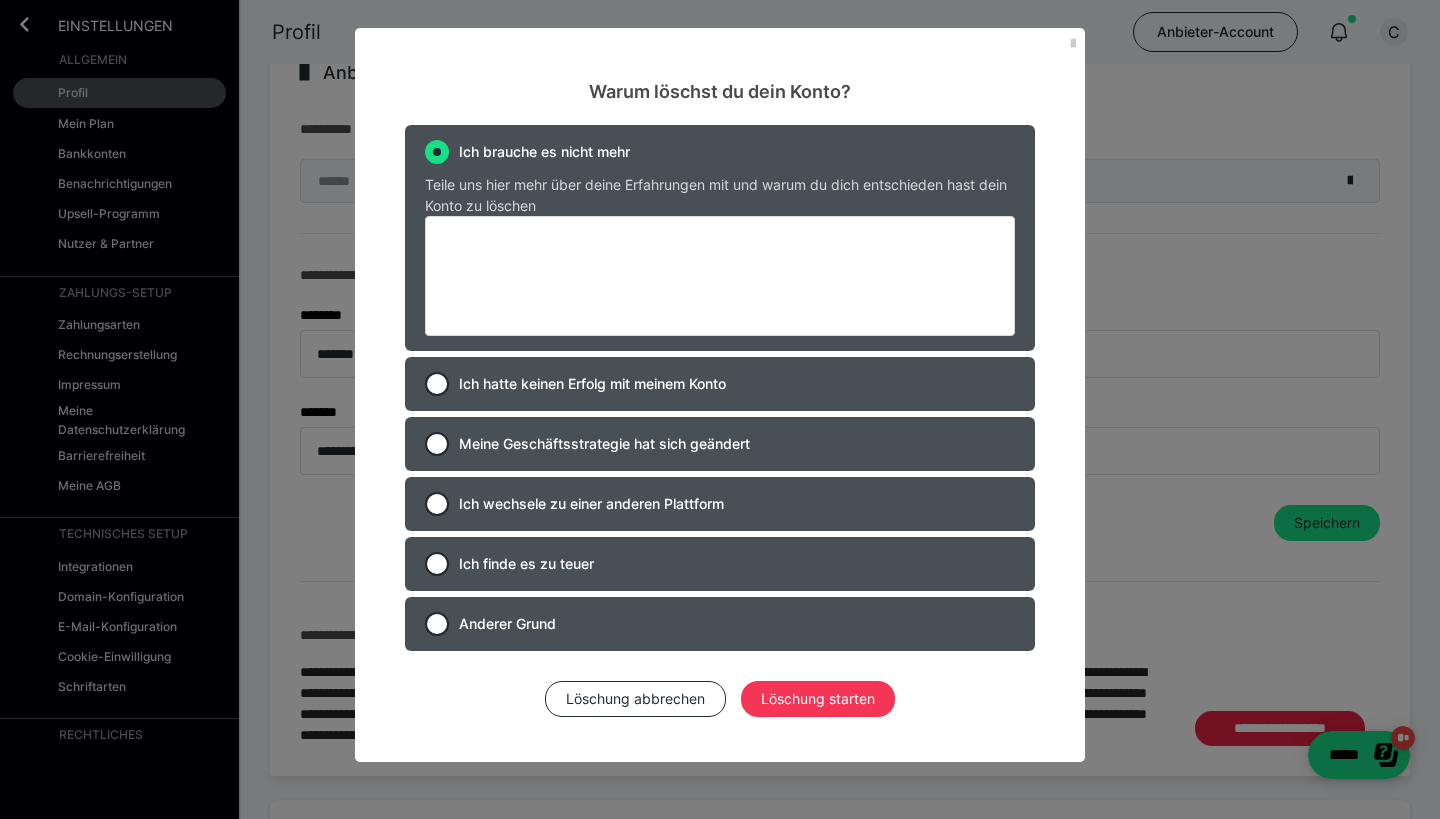 click on "Löschung starten" at bounding box center (818, 699) 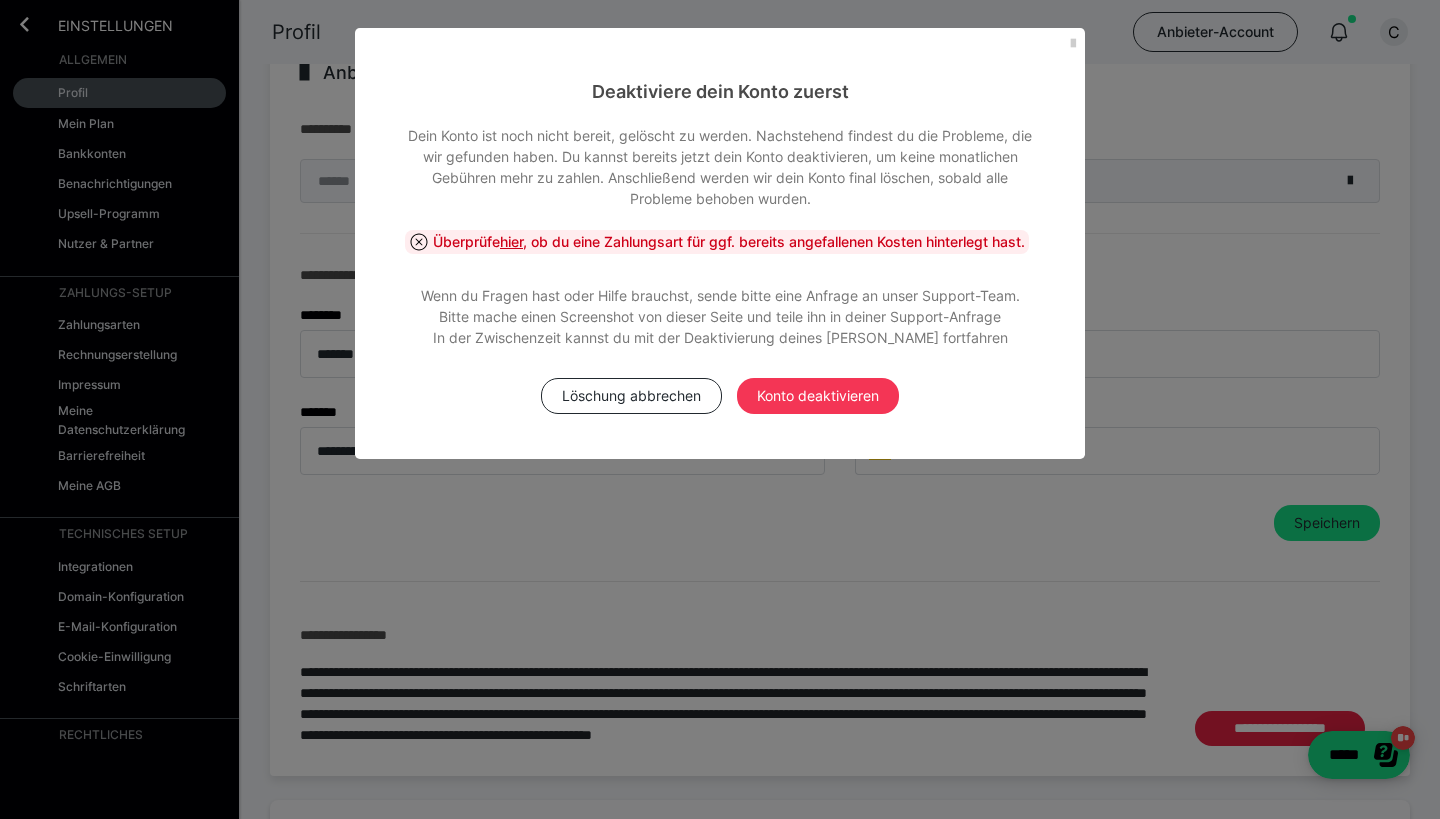 click on "Konto deaktivieren" at bounding box center (818, 396) 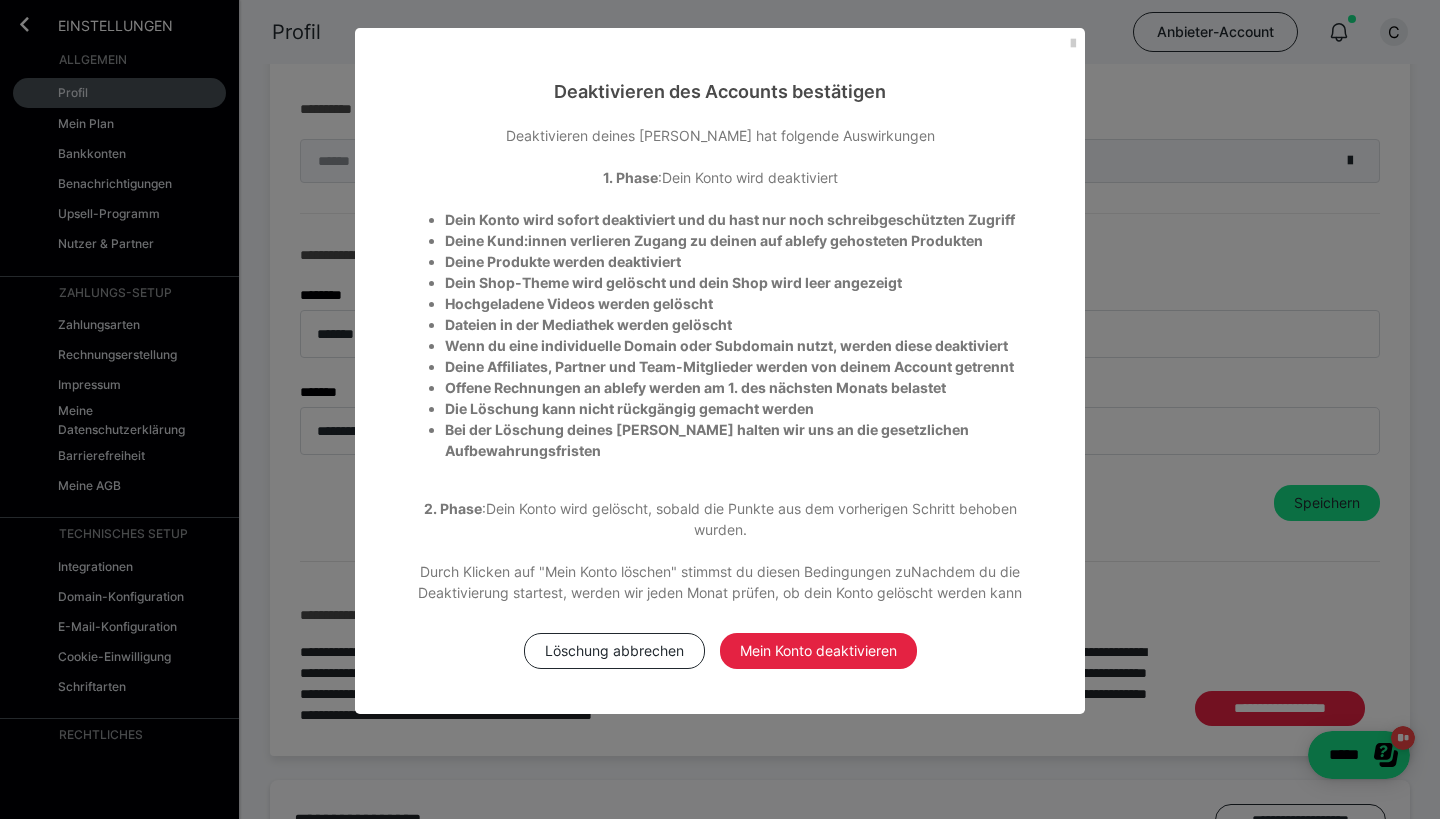 scroll, scrollTop: 580, scrollLeft: 0, axis: vertical 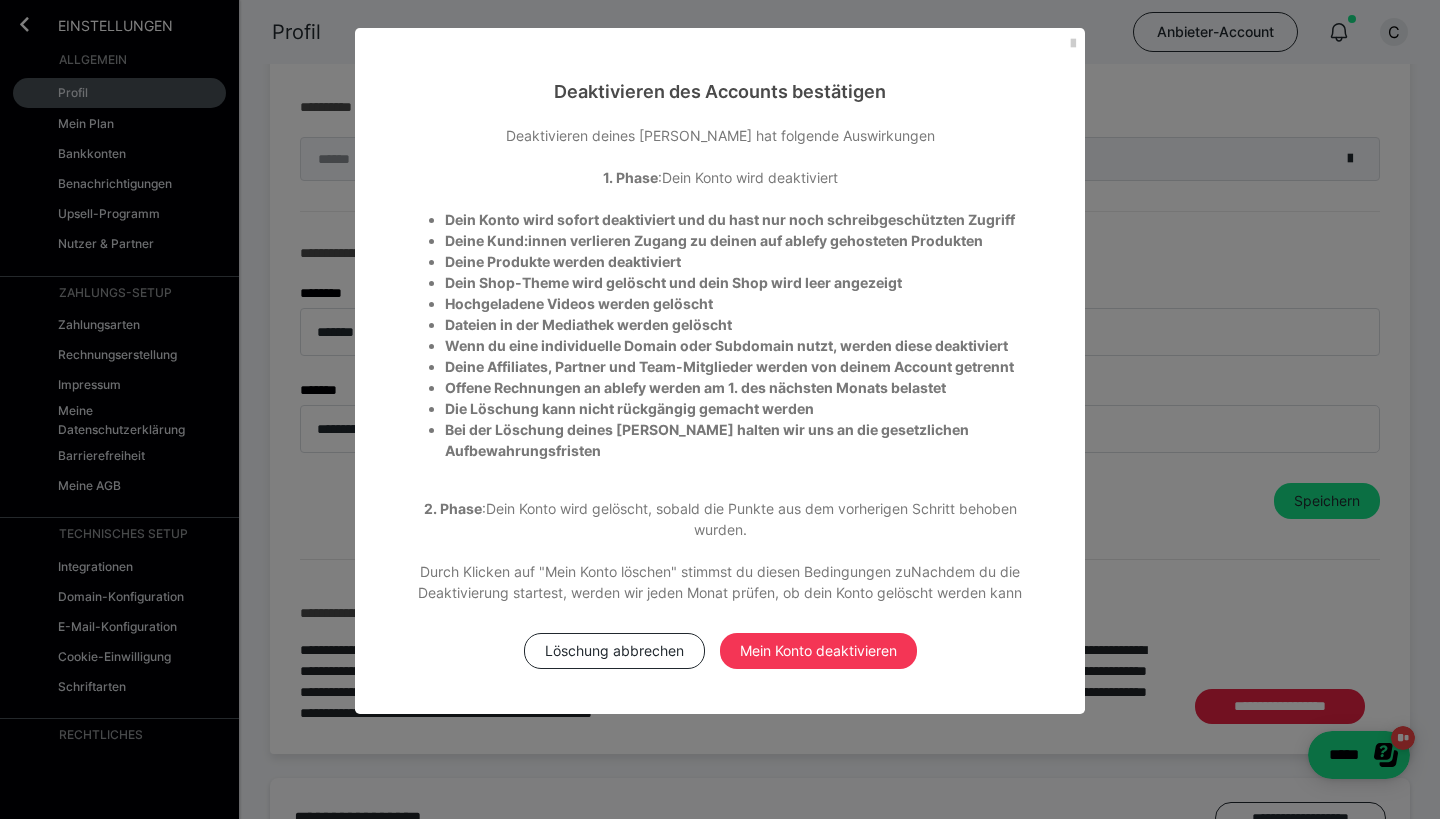 click on "Mein Konto deaktivieren" at bounding box center (818, 651) 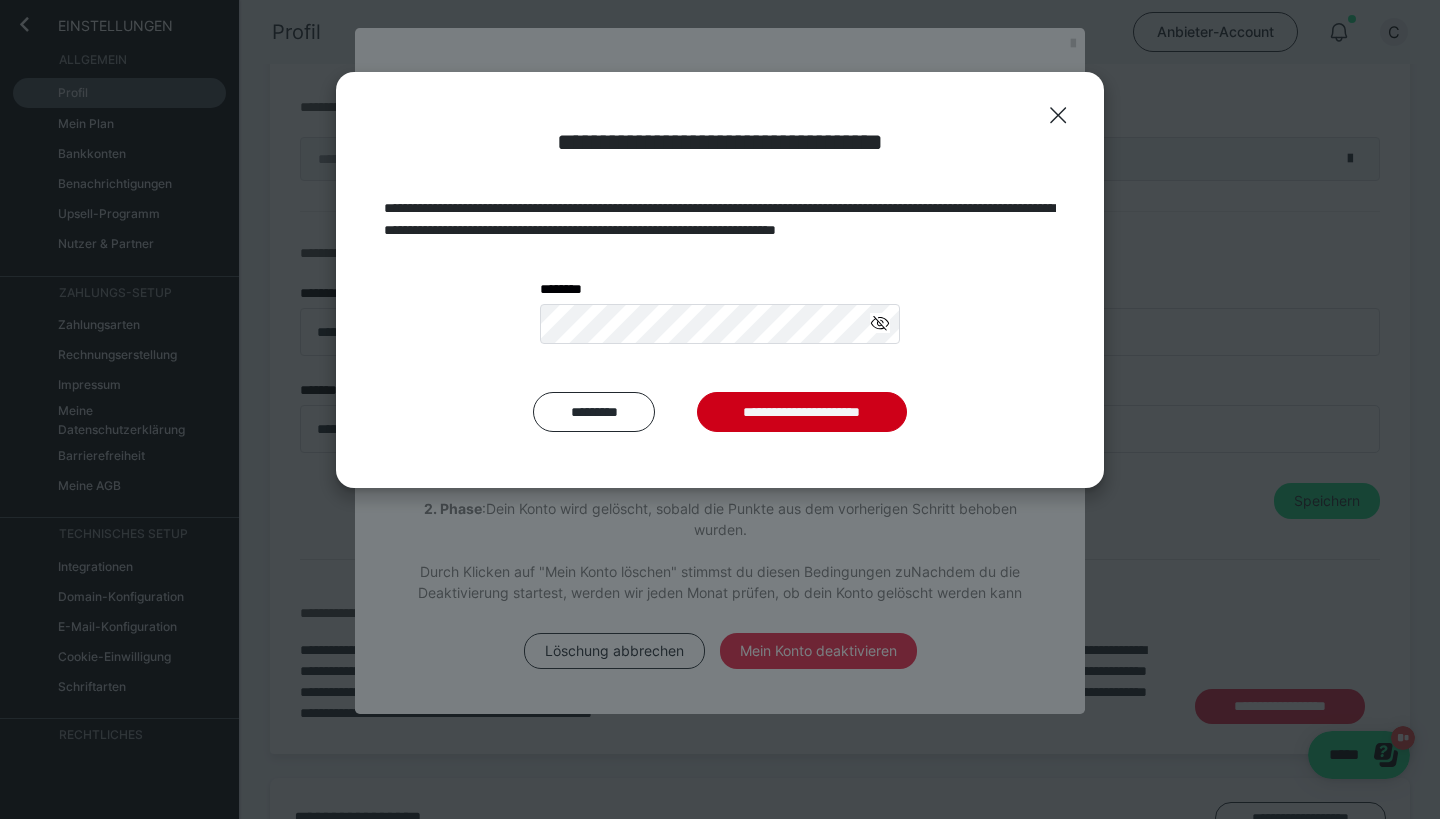 click 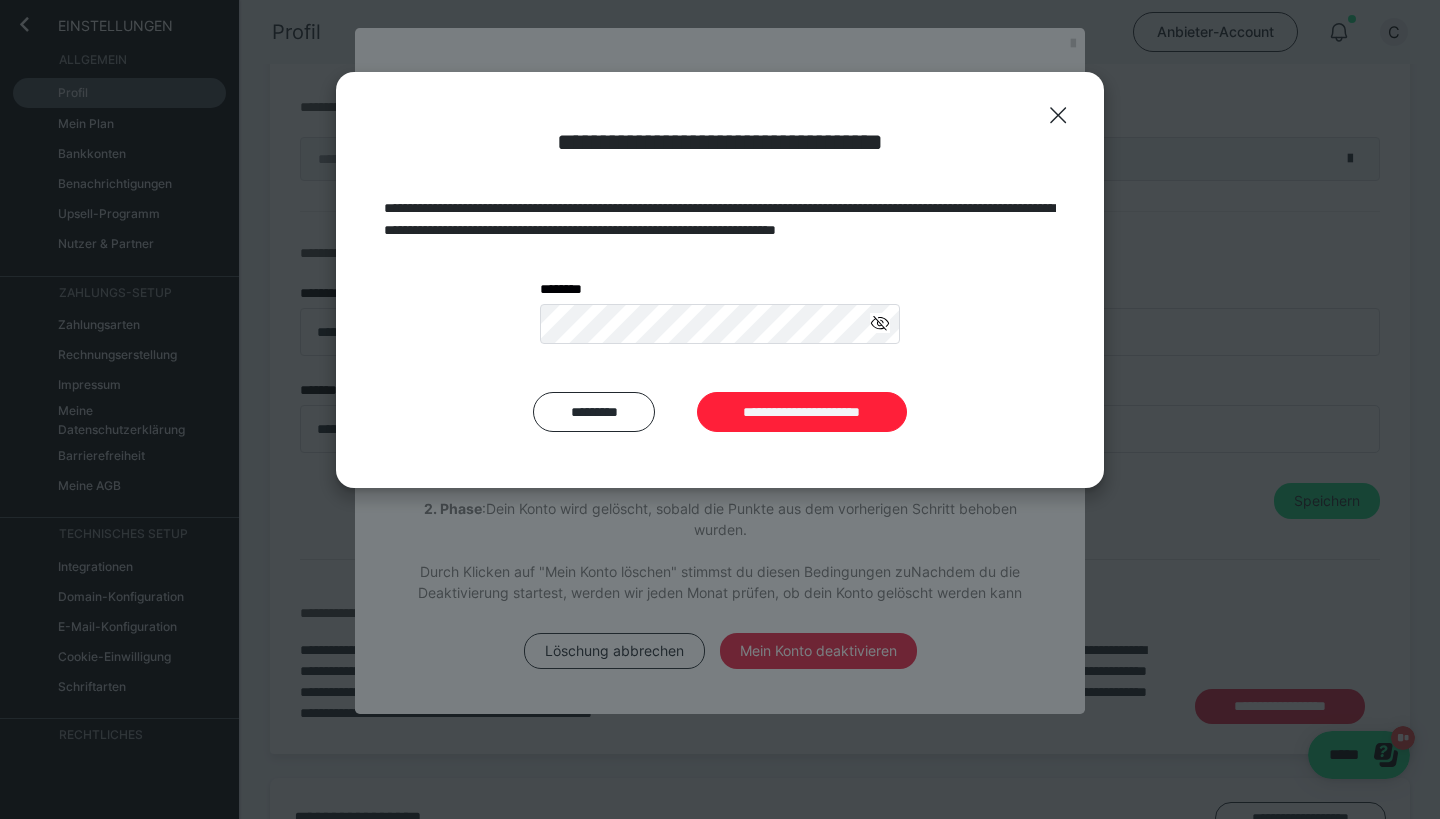 click on "**********" at bounding box center (802, 412) 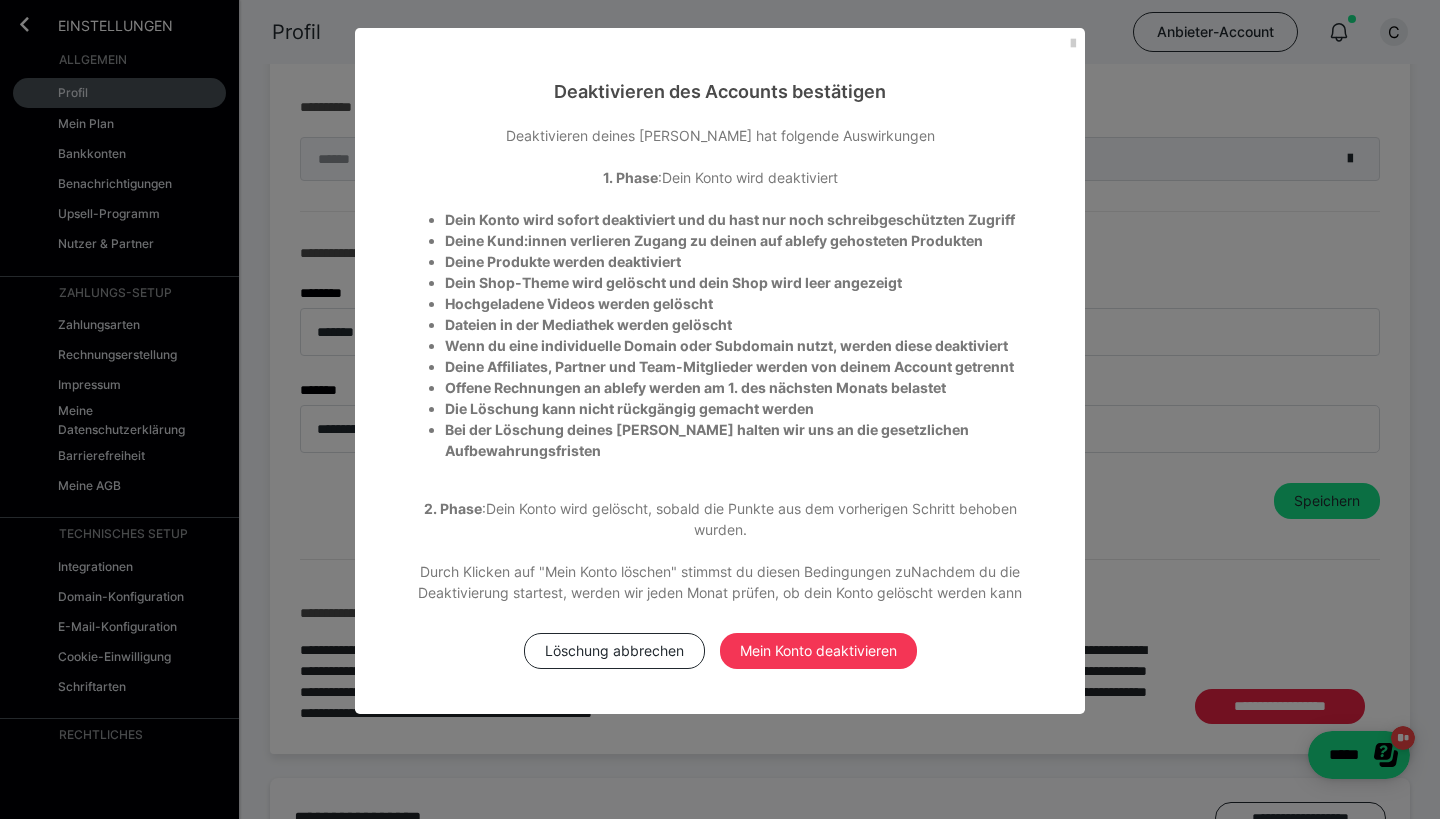 click on "Mein Konto deaktivieren" at bounding box center [818, 651] 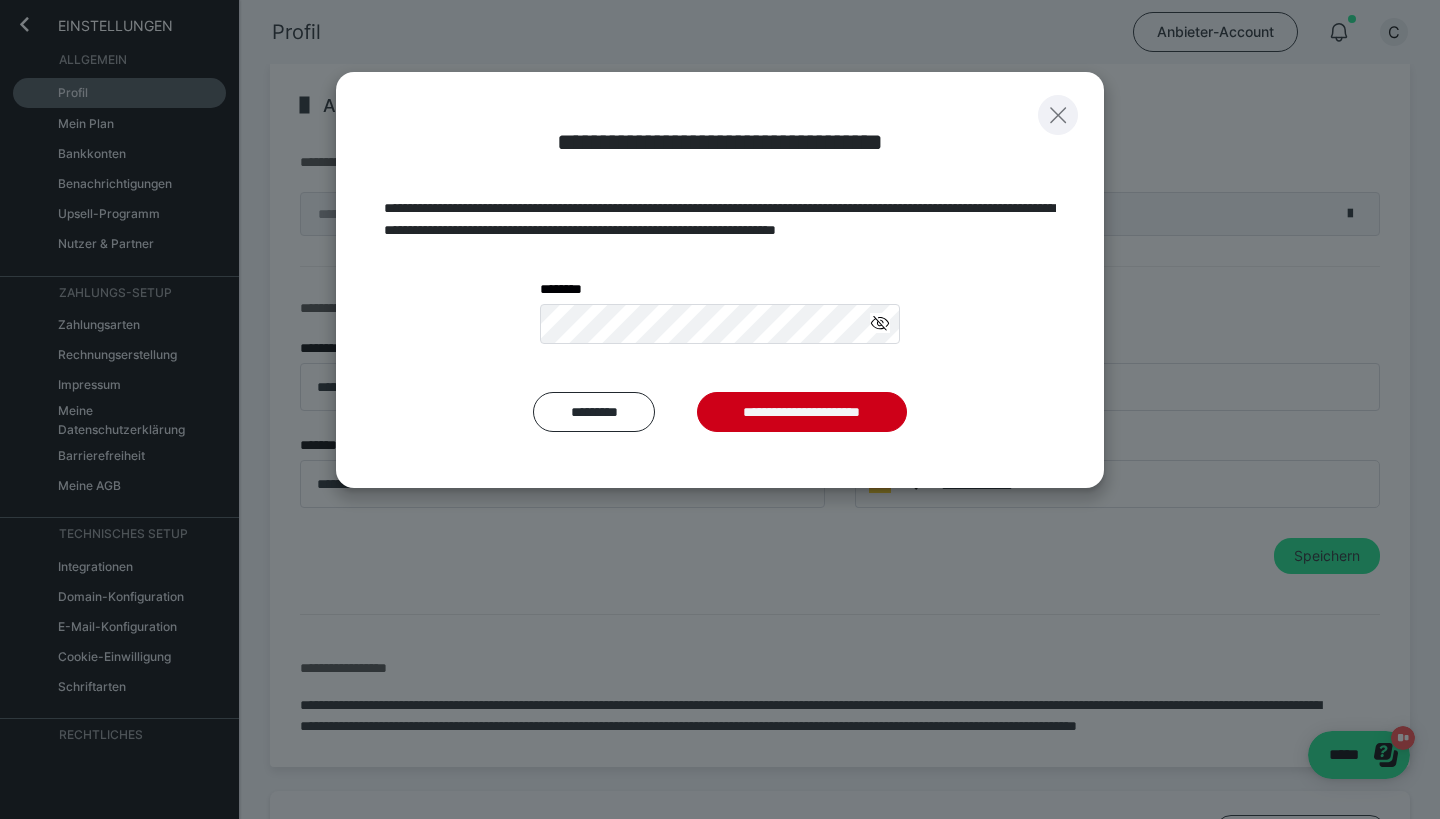 click 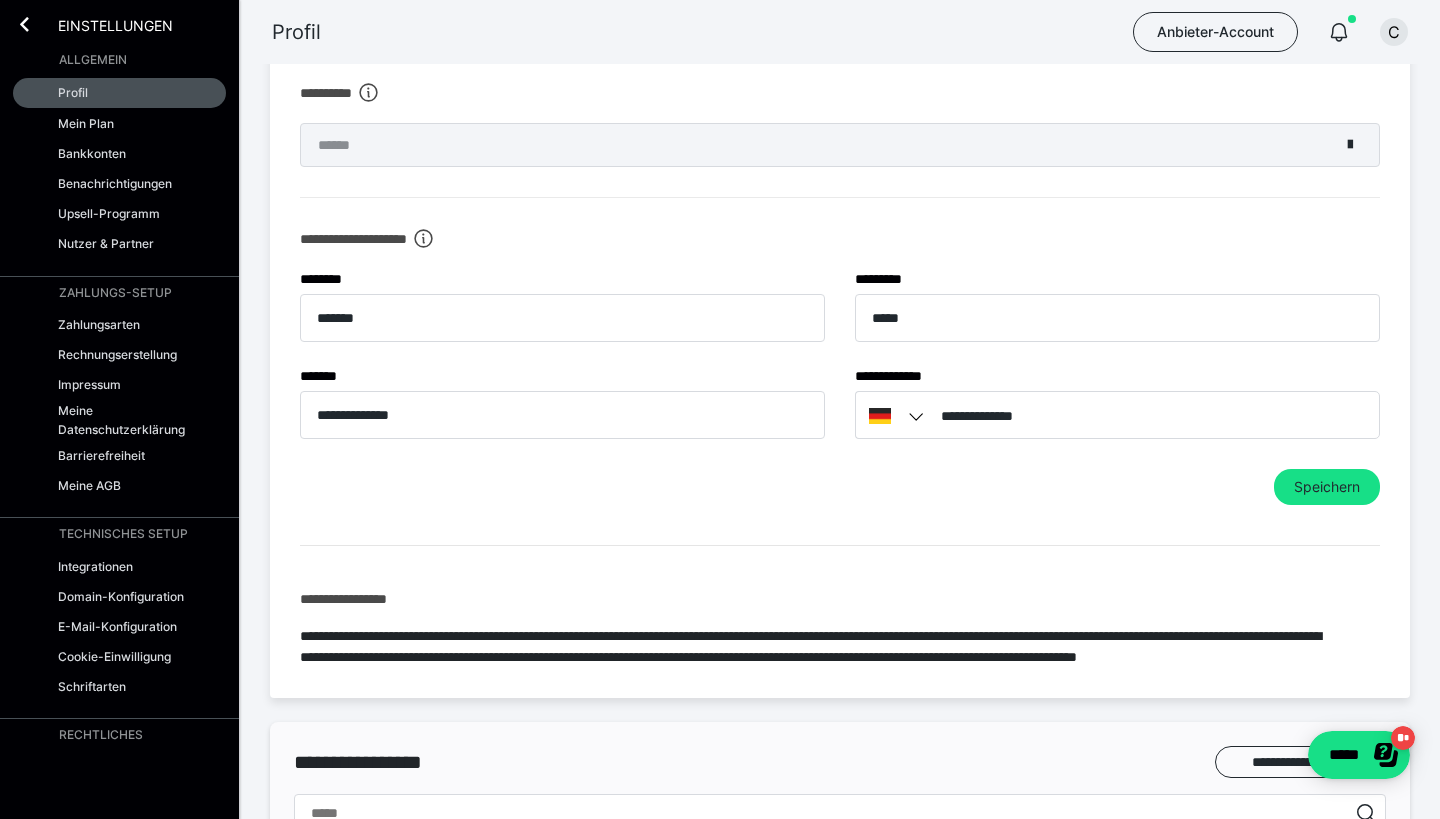 scroll, scrollTop: 651, scrollLeft: 0, axis: vertical 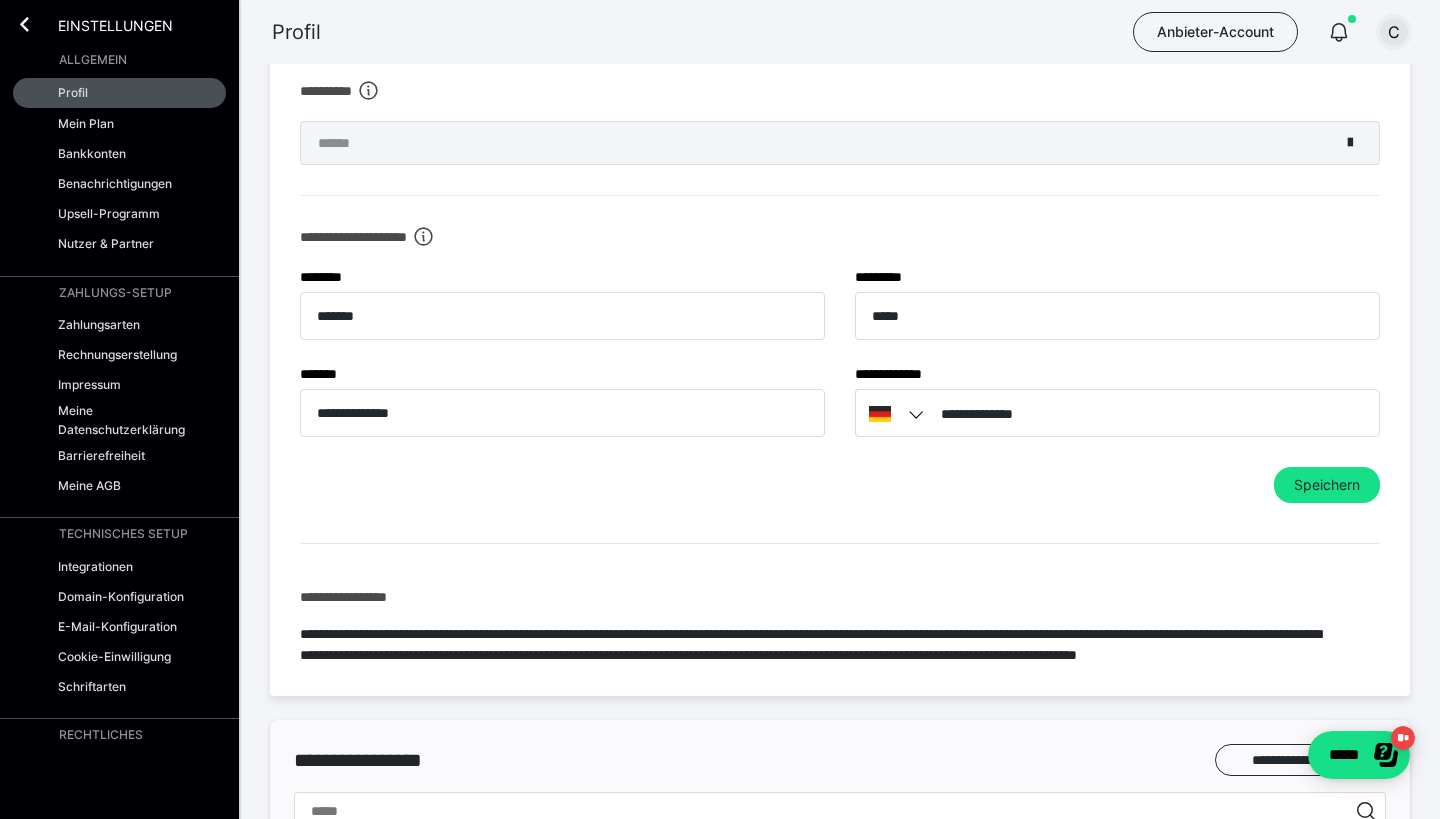 click on "C" at bounding box center (1394, 32) 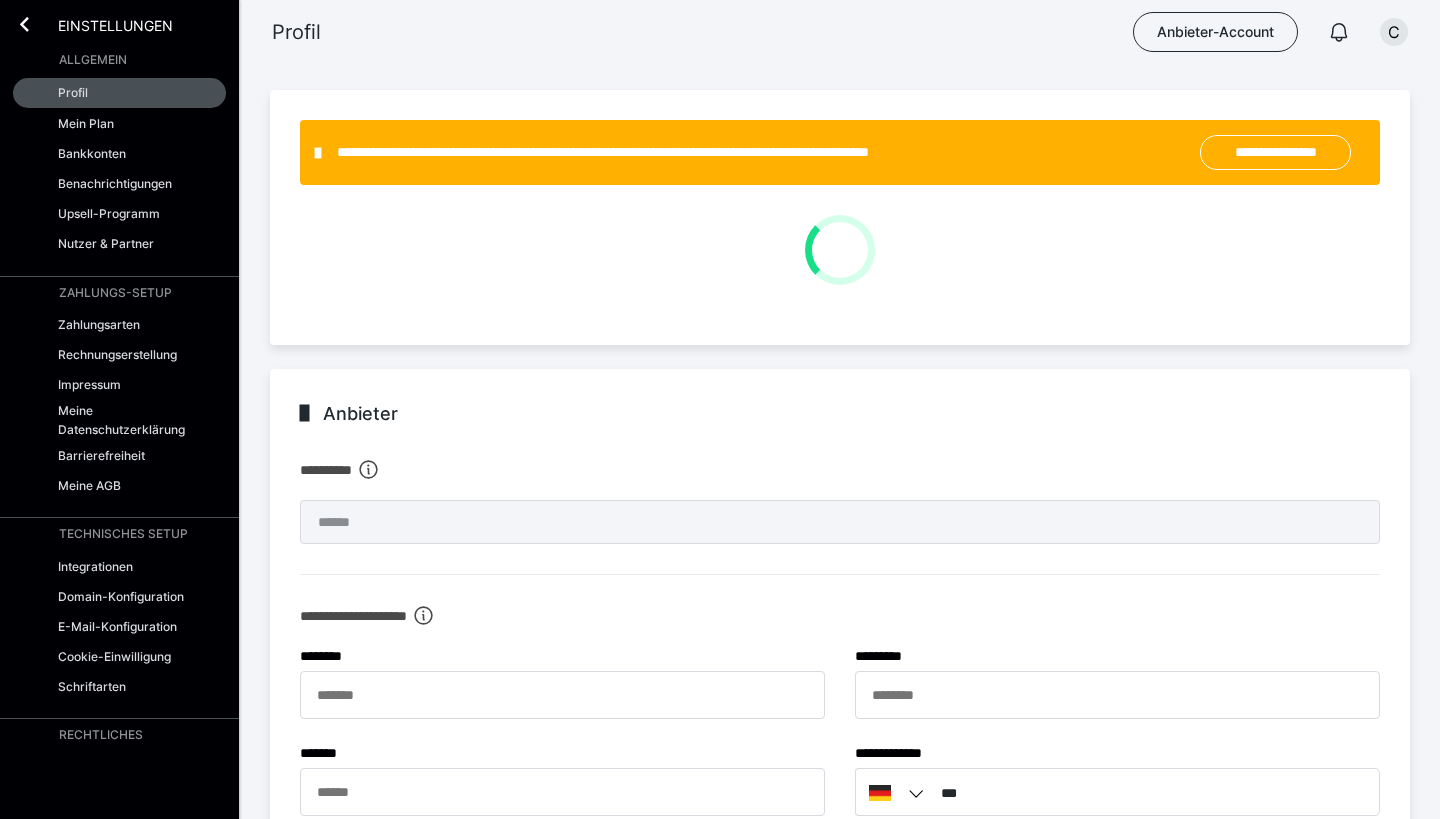 scroll, scrollTop: 0, scrollLeft: 0, axis: both 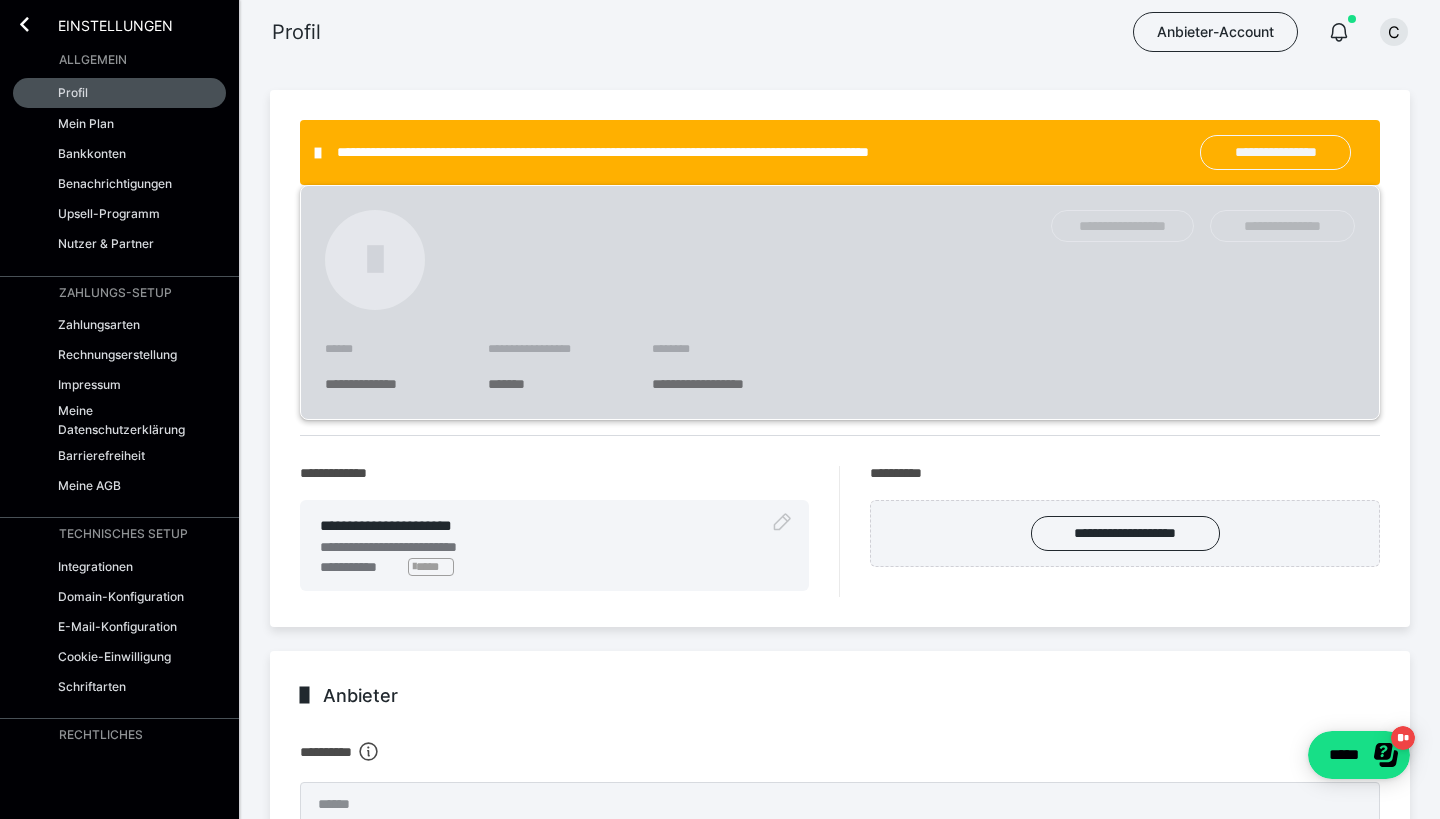 click on "**********" at bounding box center [1275, 152] 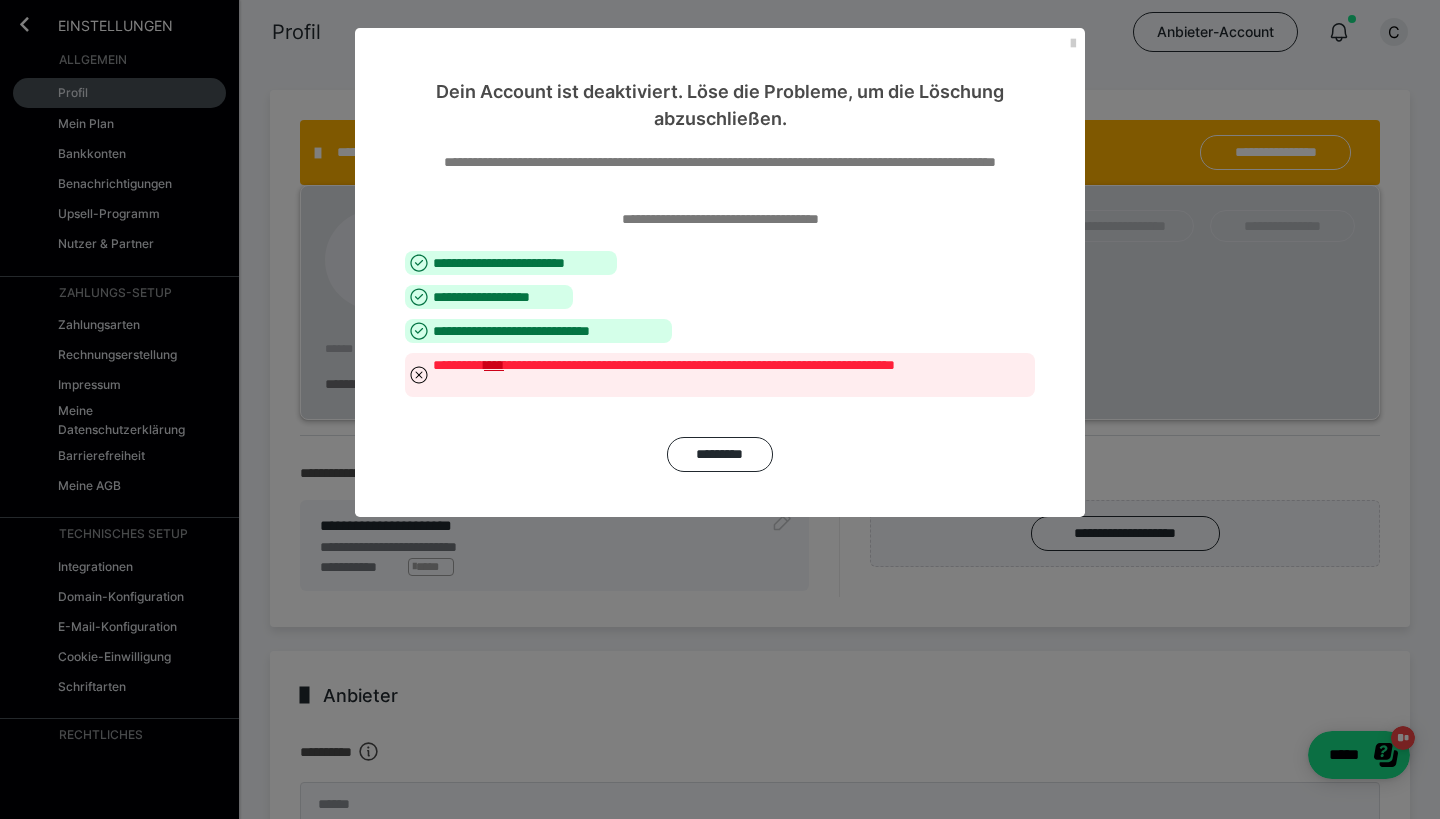click on "****" at bounding box center [494, 365] 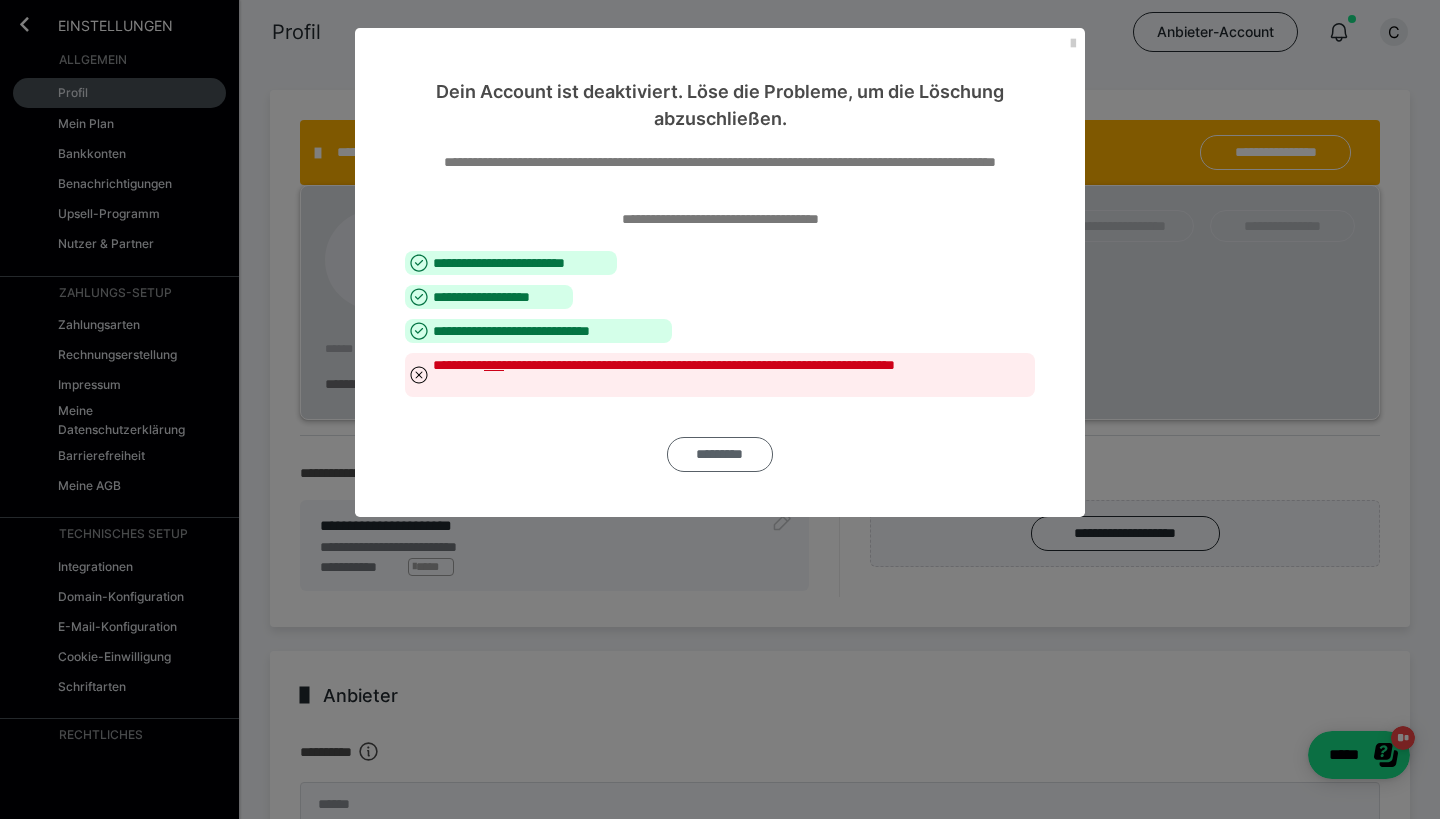 click on "*********" at bounding box center (720, 454) 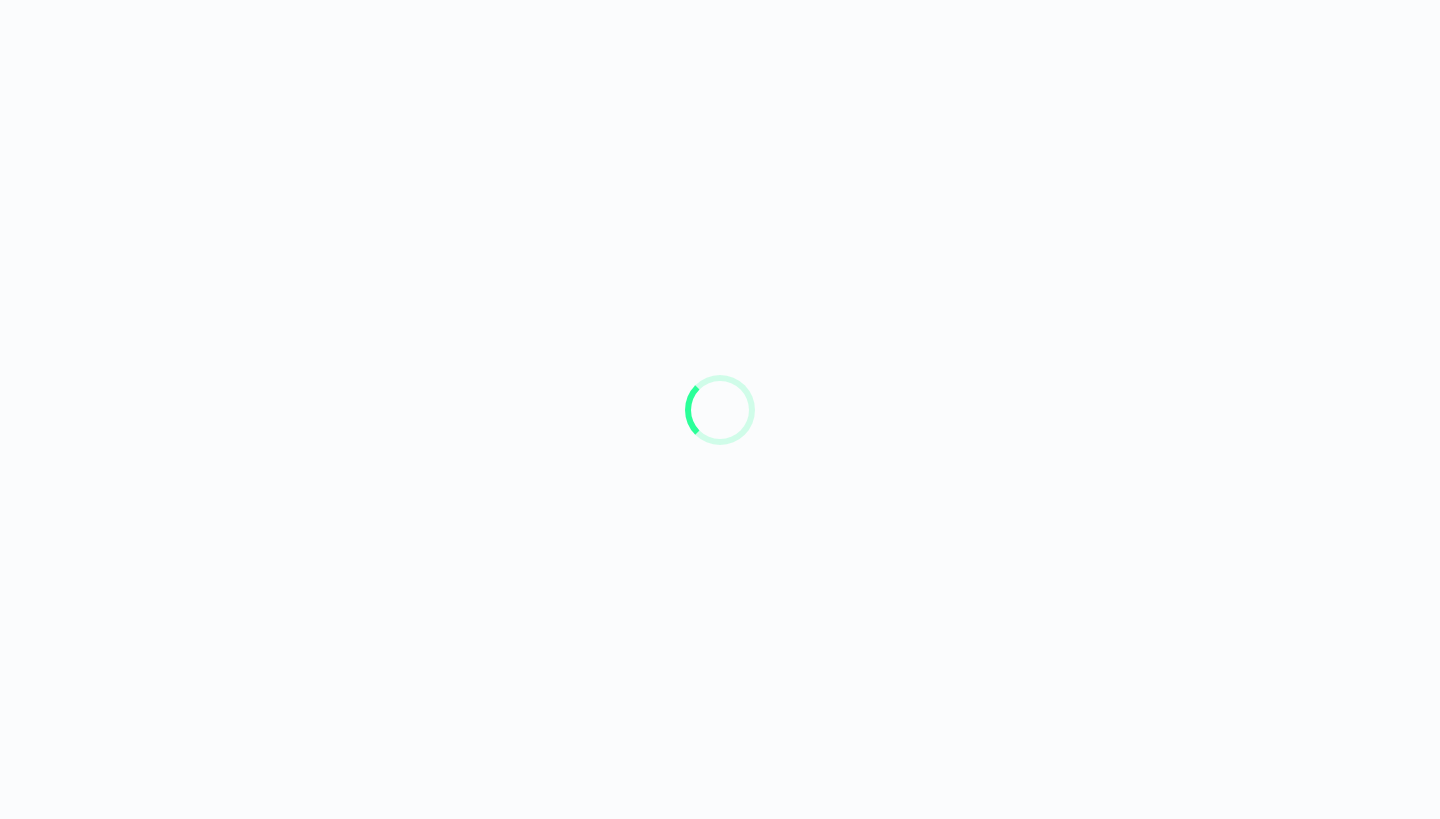 scroll, scrollTop: 0, scrollLeft: 0, axis: both 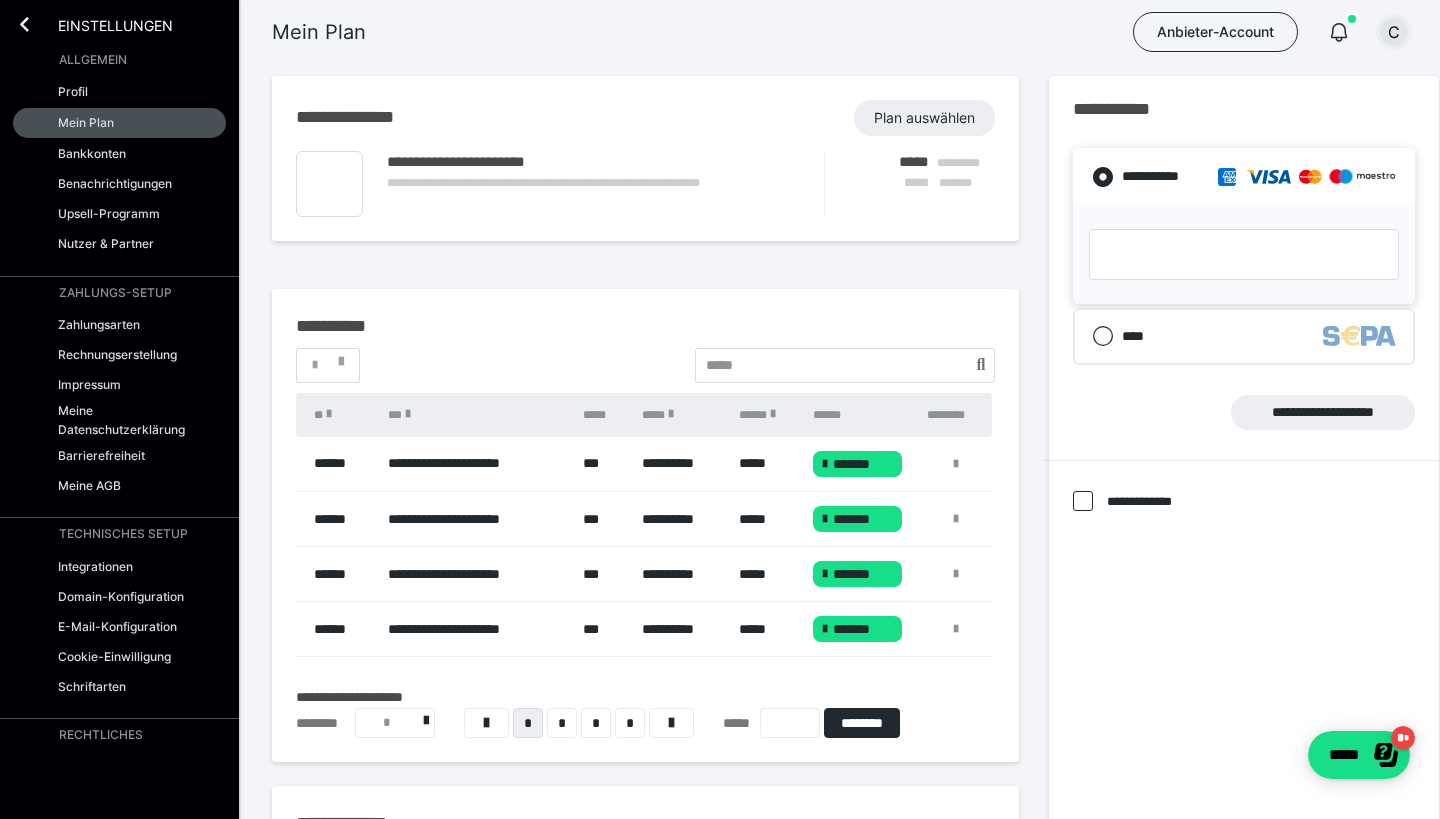 click on "C" at bounding box center [1394, 32] 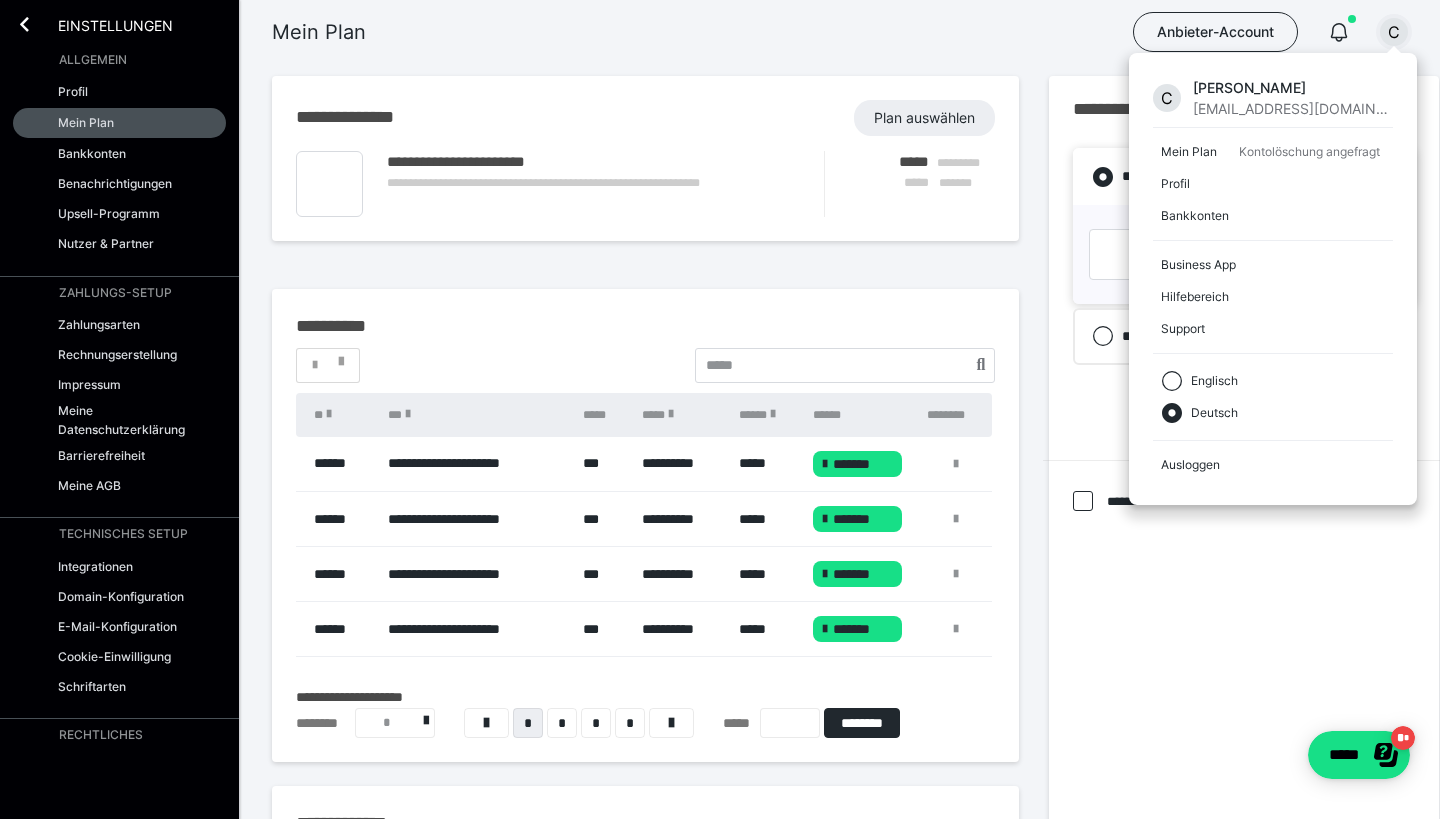 click on "Mein Plan Anbieter-Account C C [PERSON_NAME] [EMAIL_ADDRESS][DOMAIN_NAME] Mein Plan Kontolöschung angefragt Profil Bankkonten Business App Hilfebereich Support Englisch Deutsch Ausloggen" at bounding box center (720, 32) 